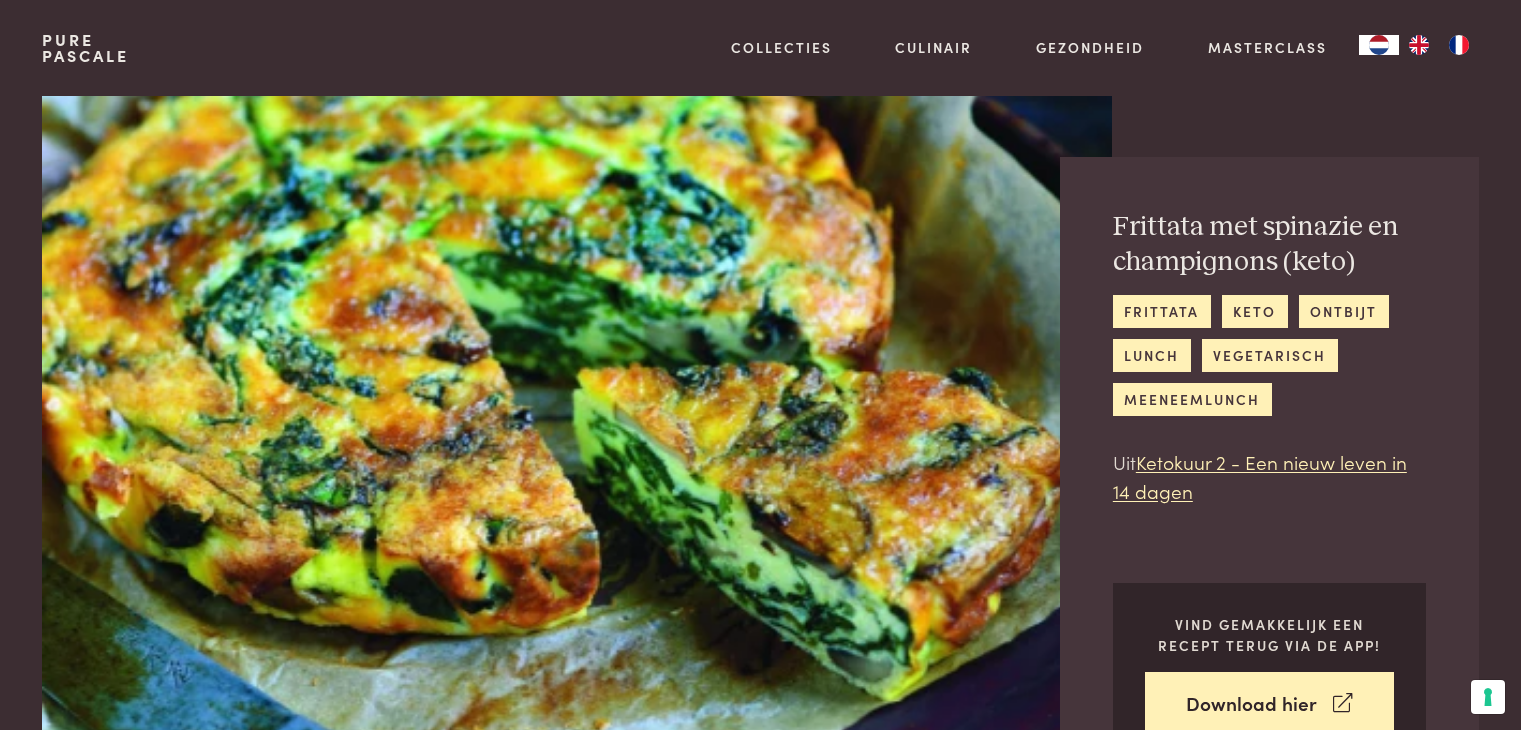 scroll, scrollTop: 277, scrollLeft: 0, axis: vertical 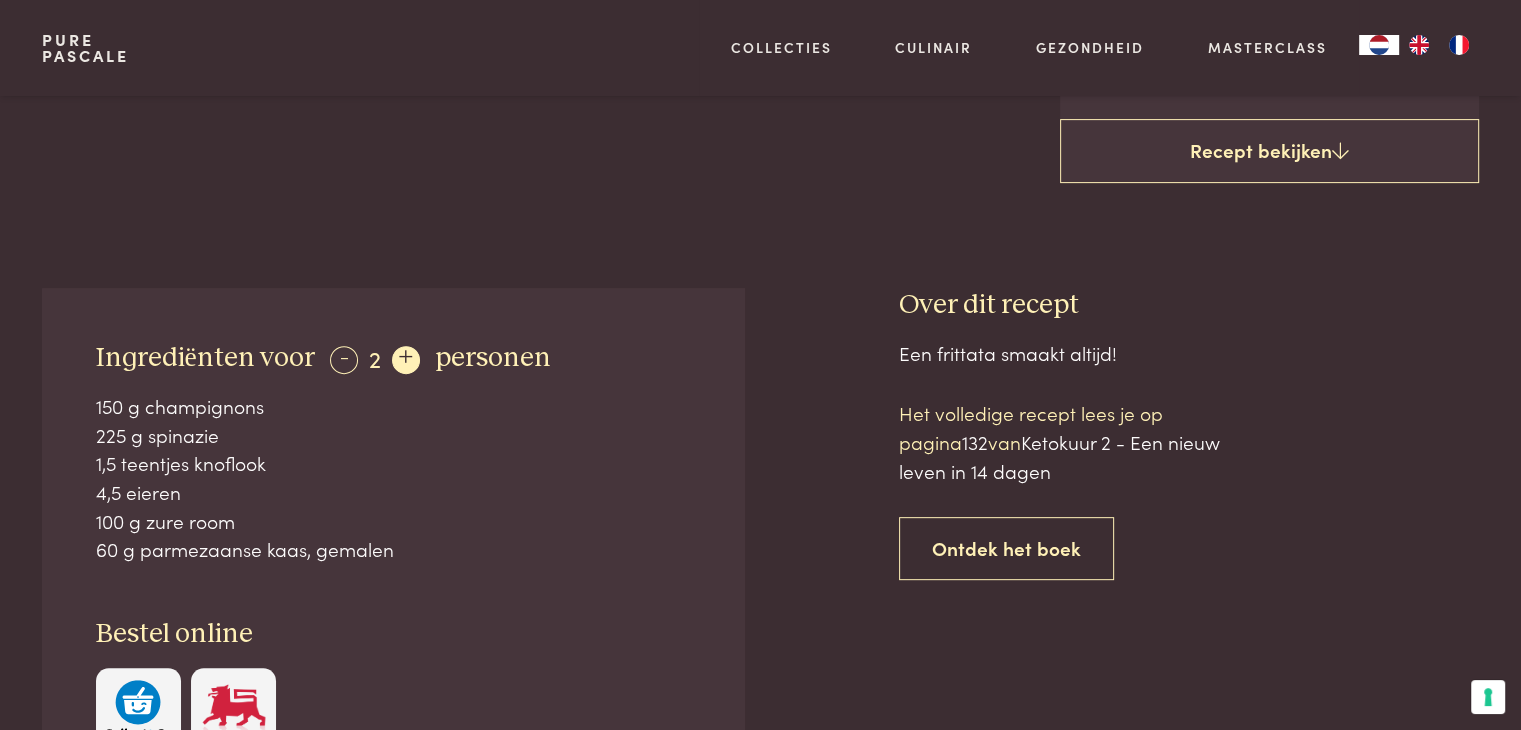 click on "+" at bounding box center (406, 360) 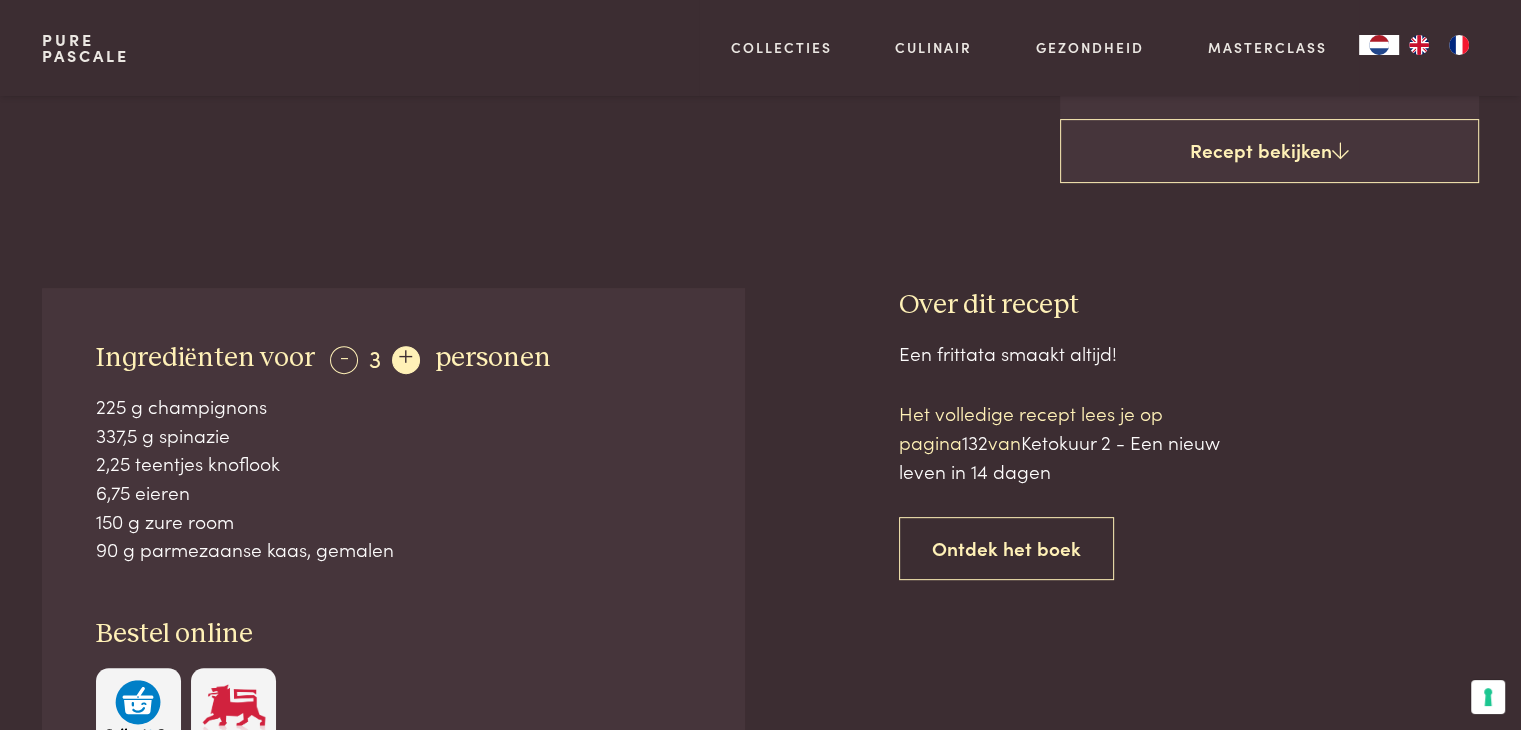 click on "+" at bounding box center [406, 360] 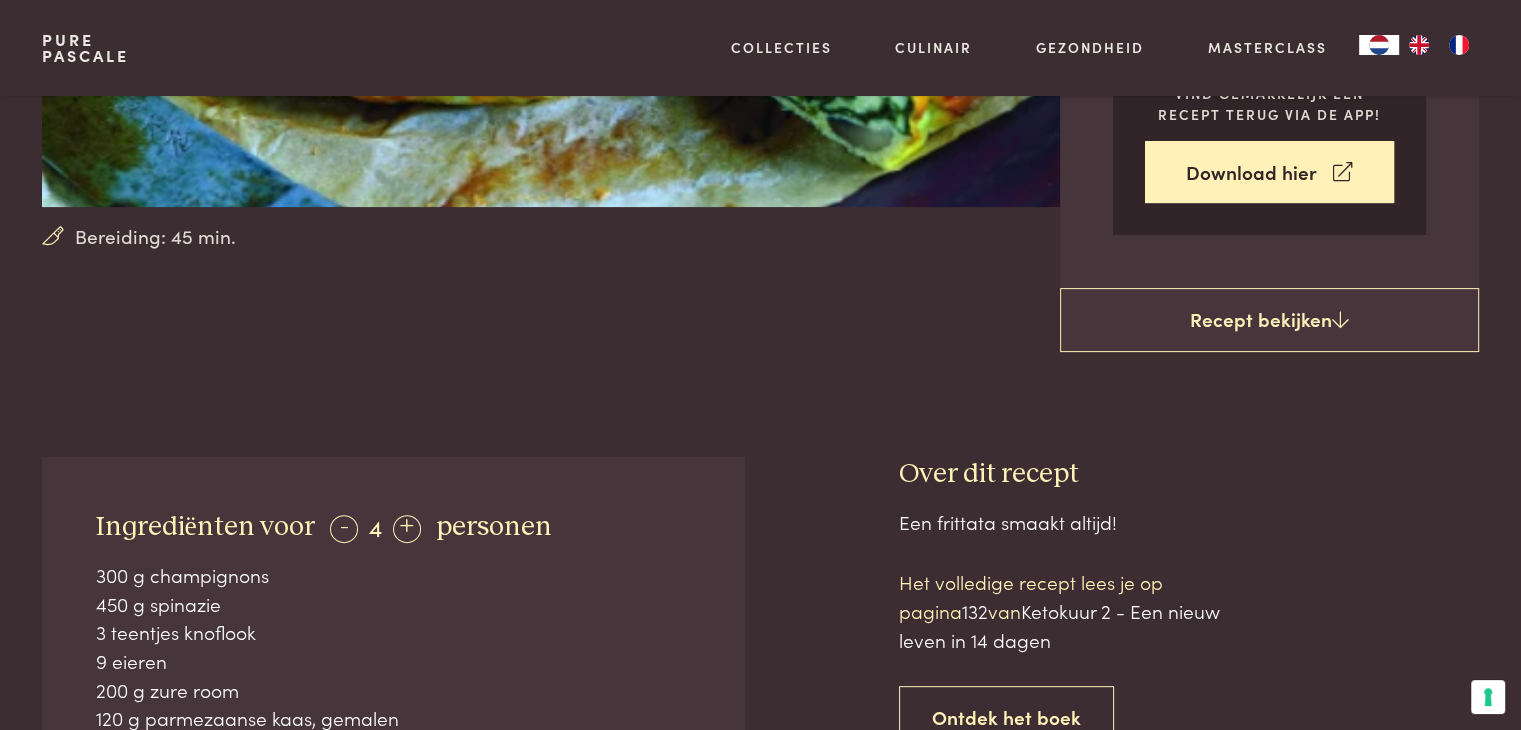 scroll, scrollTop: 500, scrollLeft: 0, axis: vertical 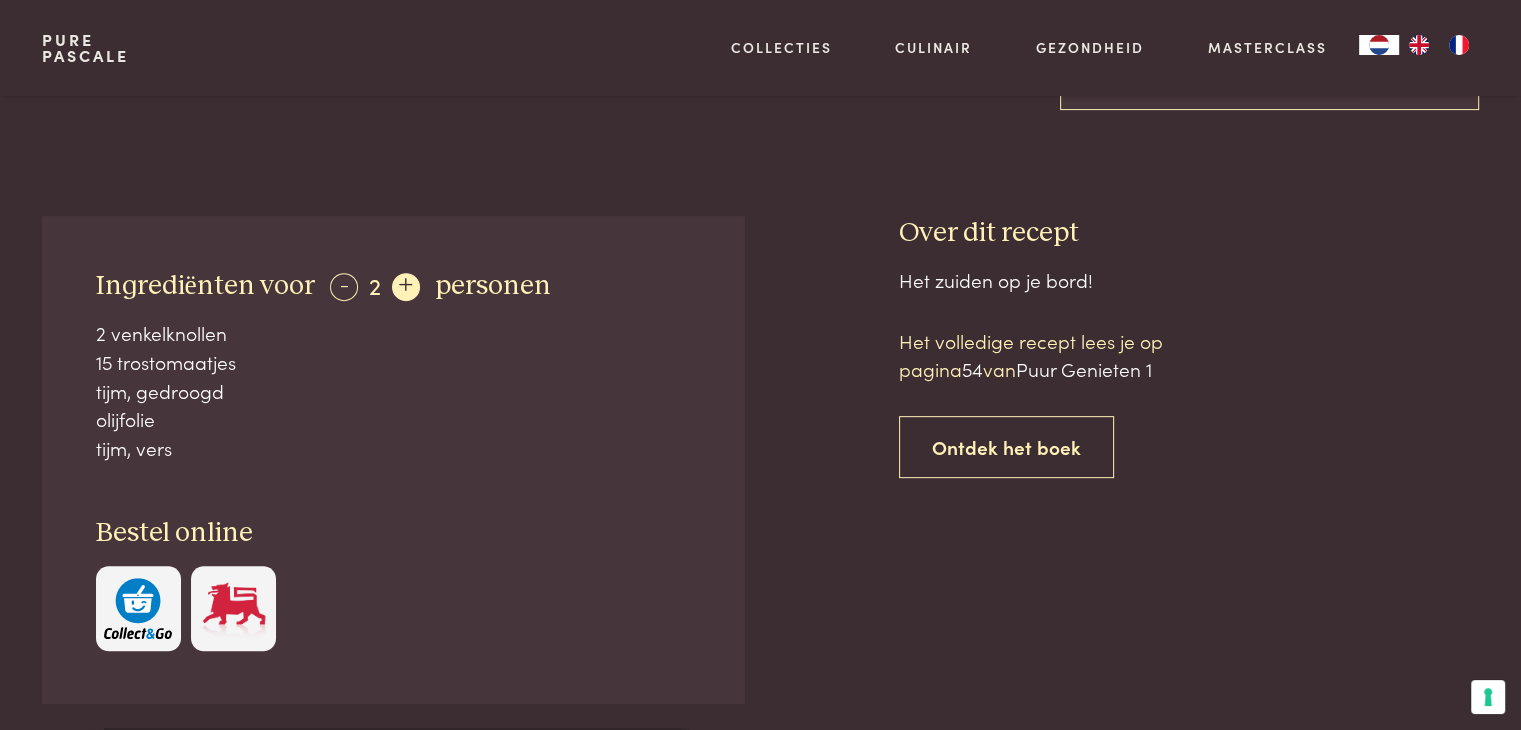 click on "+" at bounding box center [406, 287] 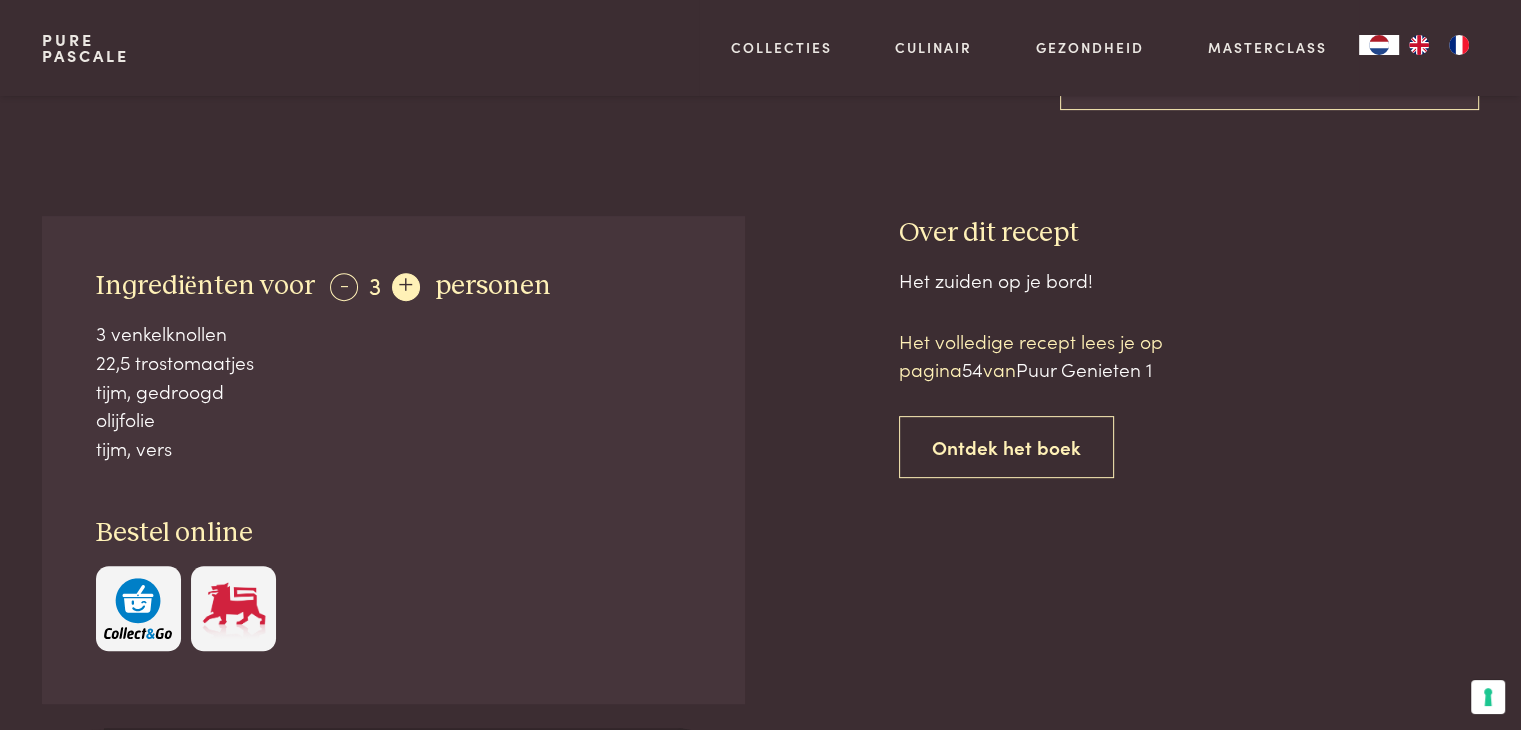 click on "+" at bounding box center [406, 287] 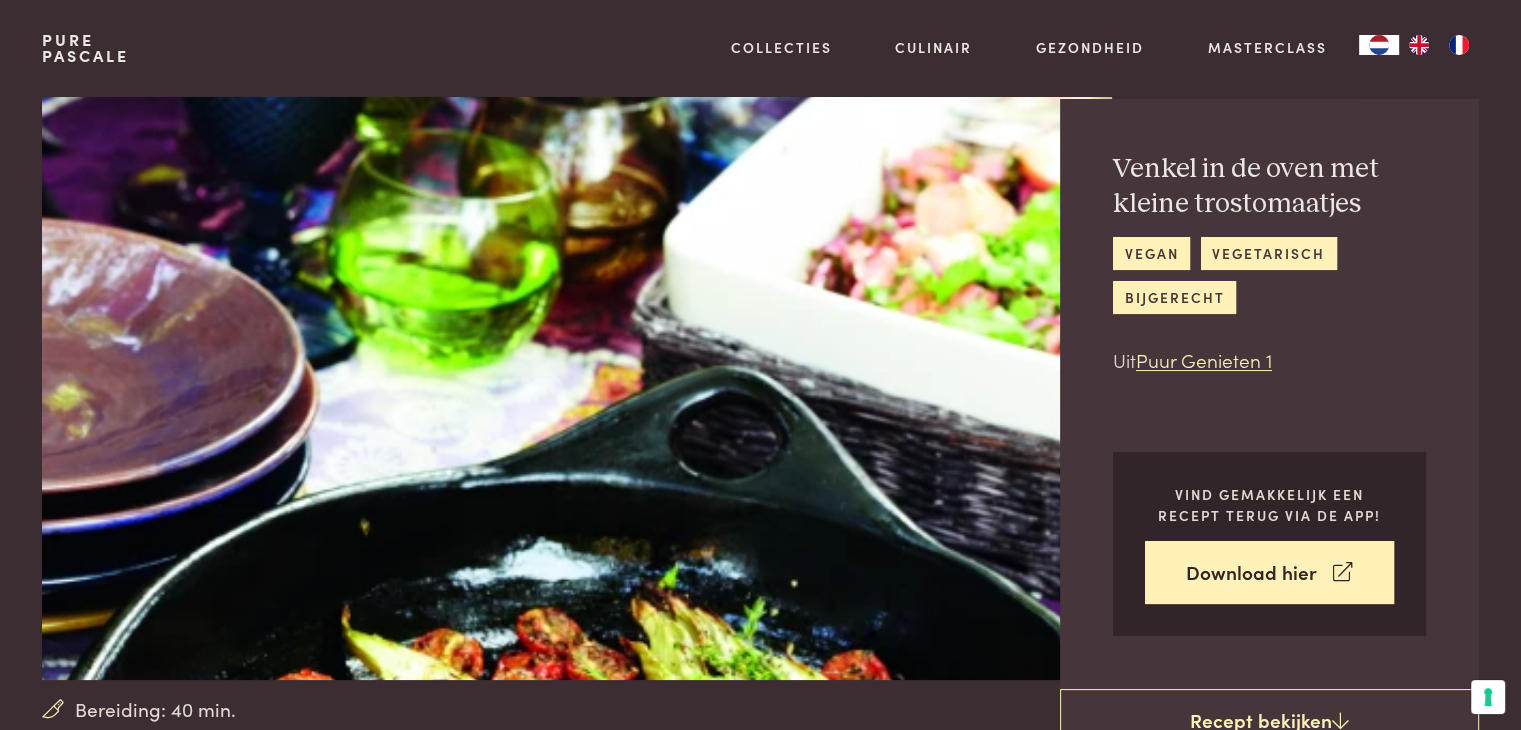 scroll, scrollTop: 0, scrollLeft: 0, axis: both 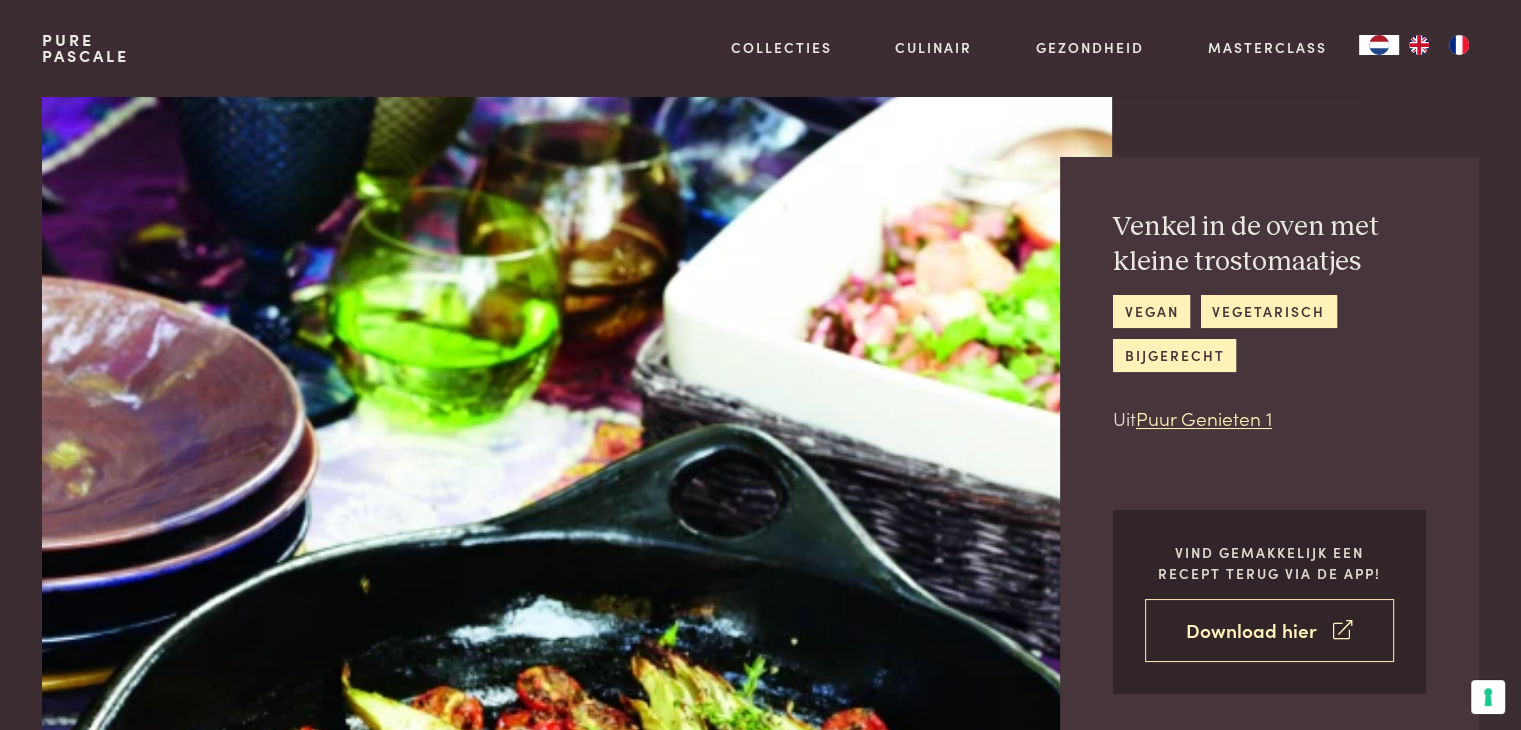 click on "Download hier" at bounding box center [1269, 630] 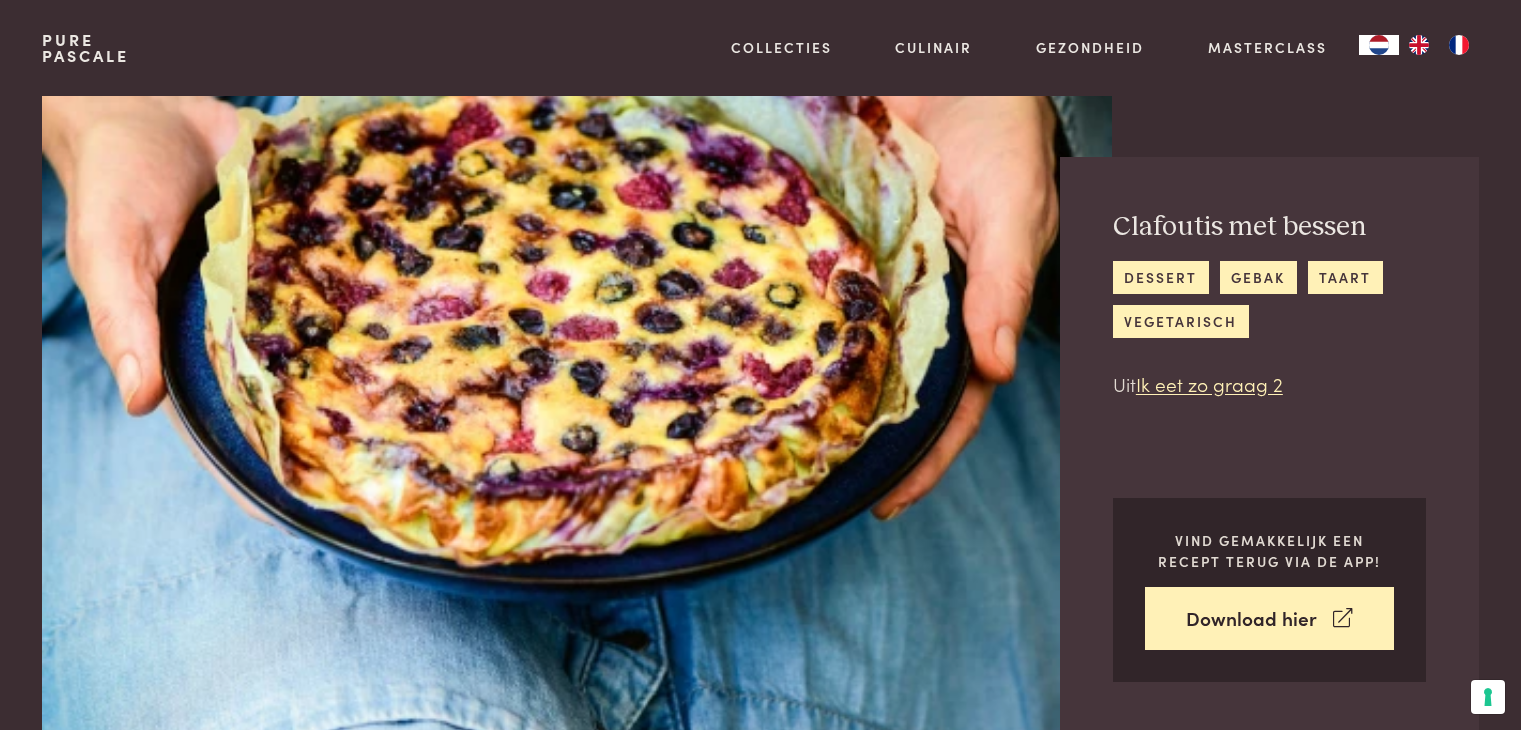 scroll, scrollTop: 0, scrollLeft: 0, axis: both 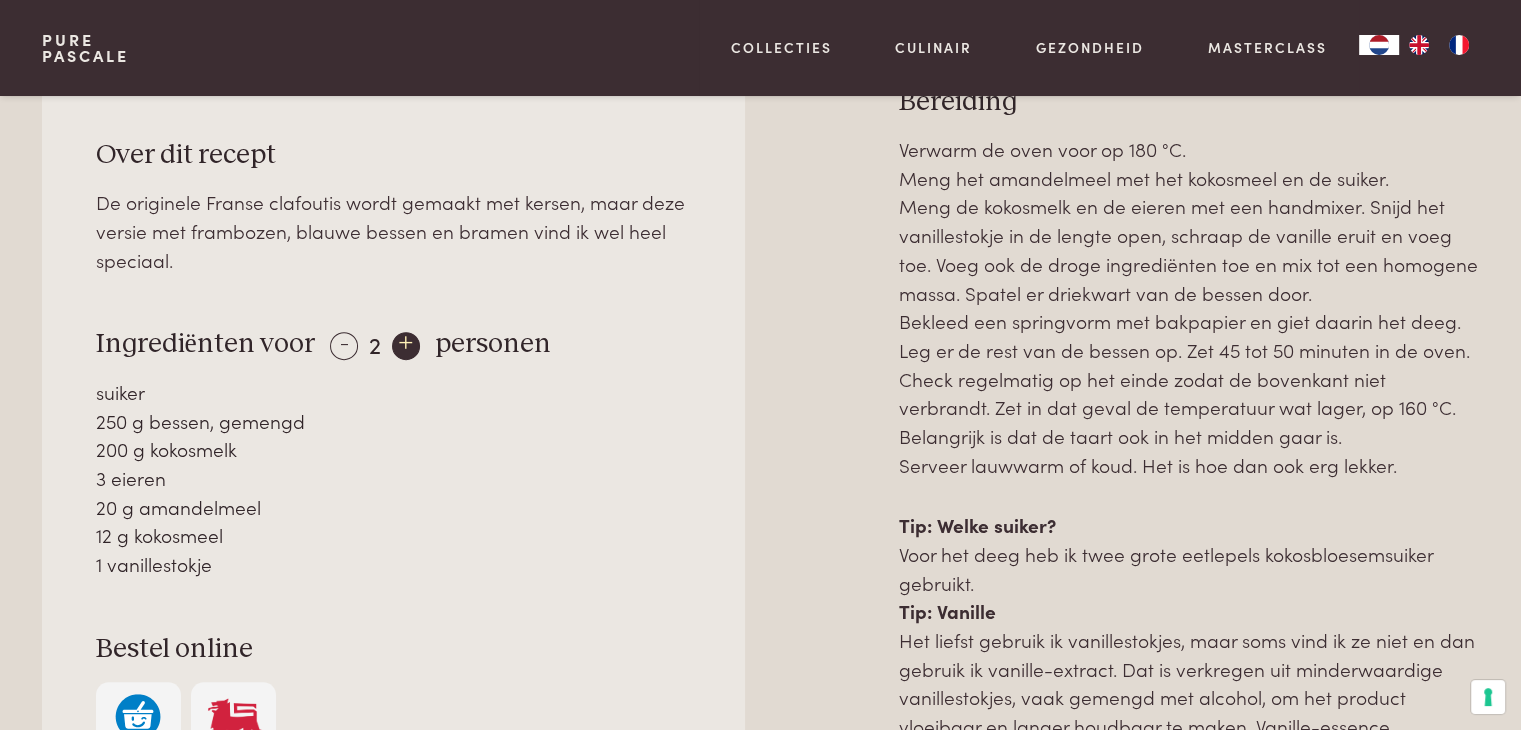click on "+" at bounding box center [406, 346] 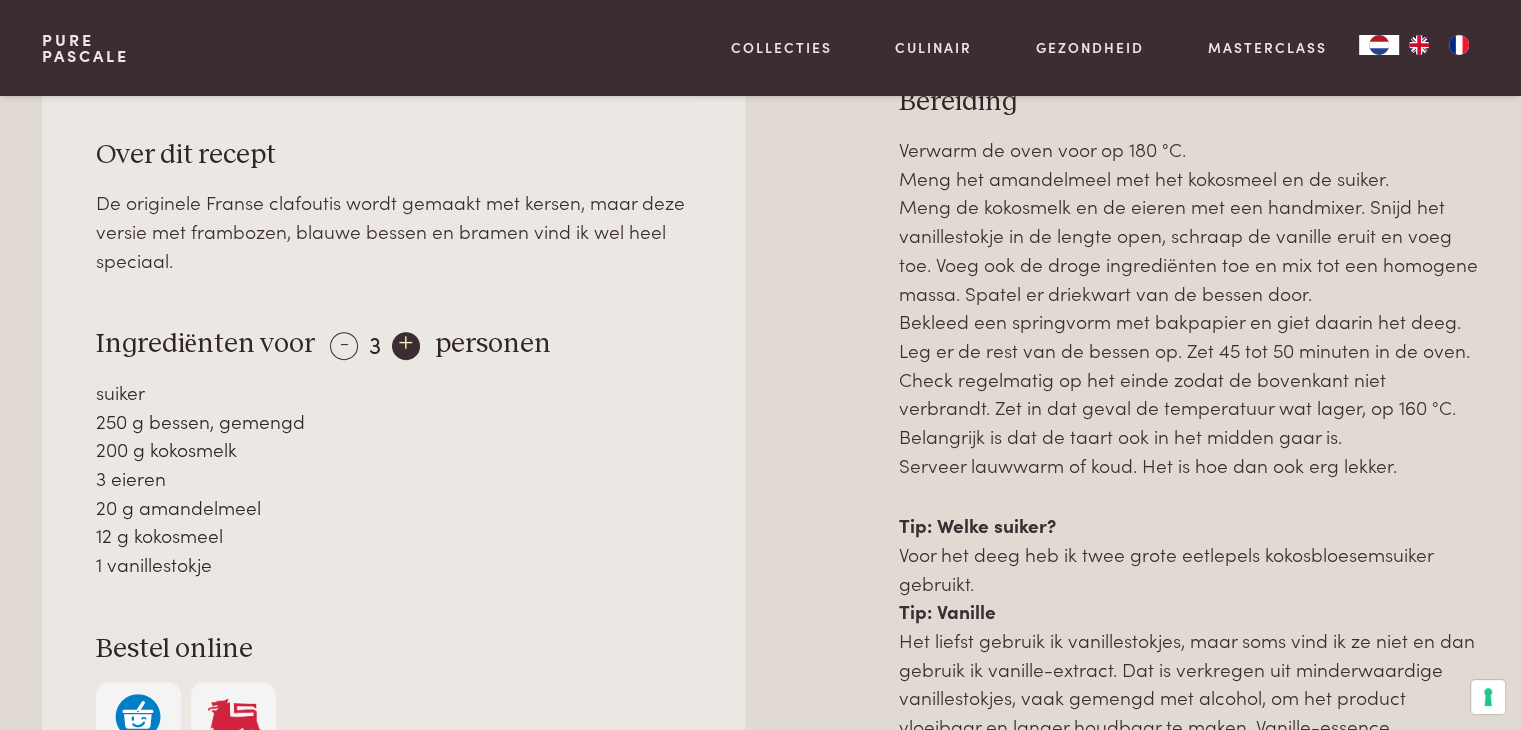 click on "+" at bounding box center (406, 346) 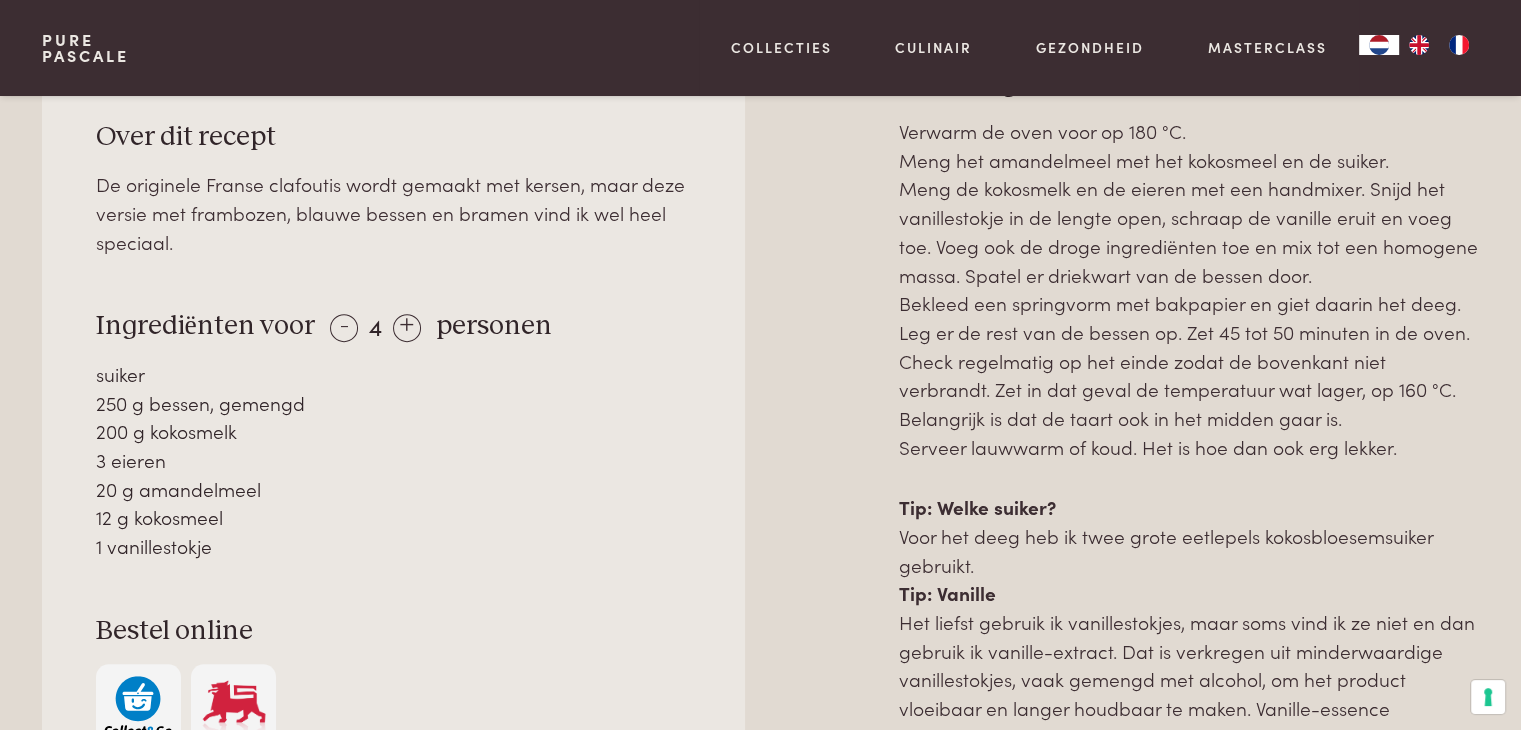 scroll, scrollTop: 900, scrollLeft: 0, axis: vertical 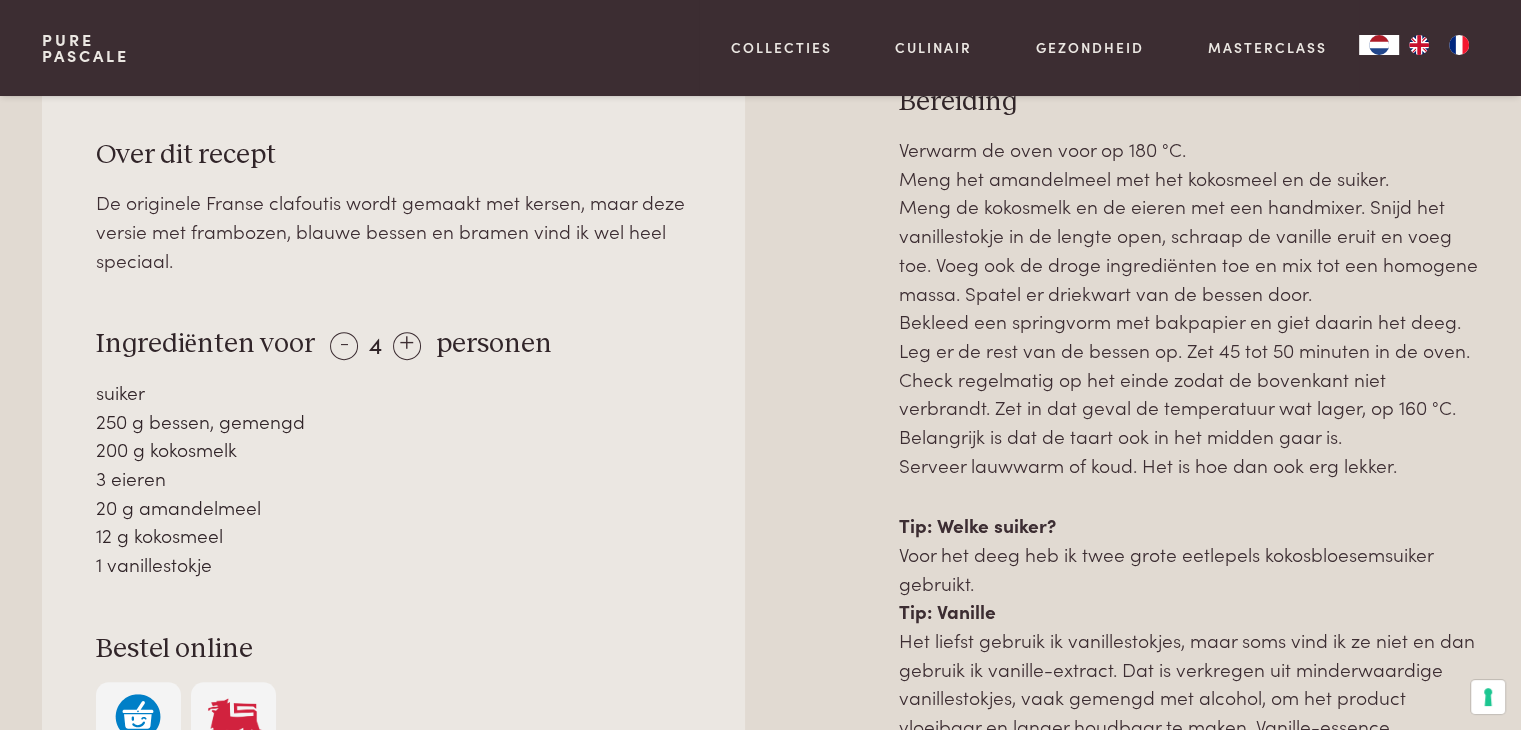 click on "-
4
+" at bounding box center (375, 343) 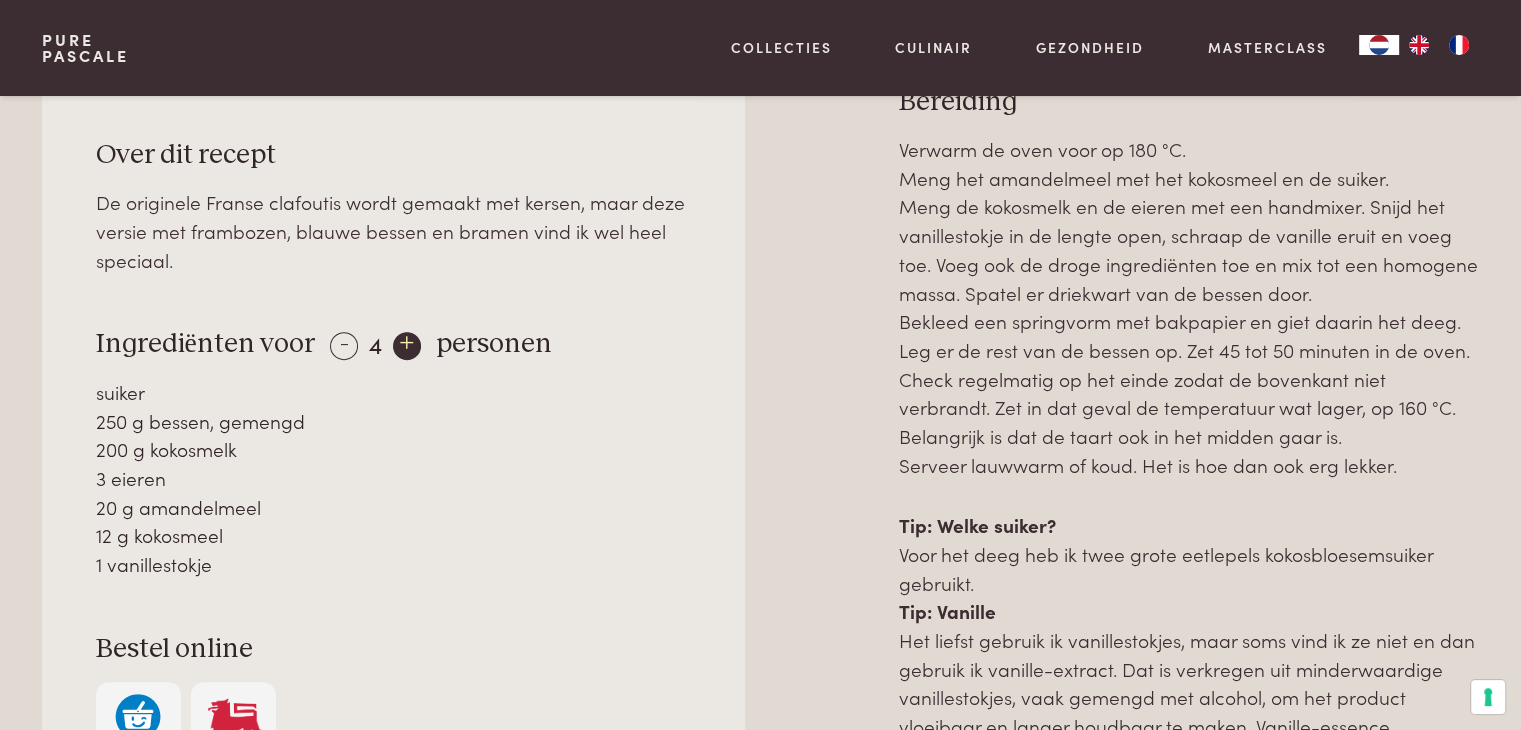 click on "+" at bounding box center [407, 346] 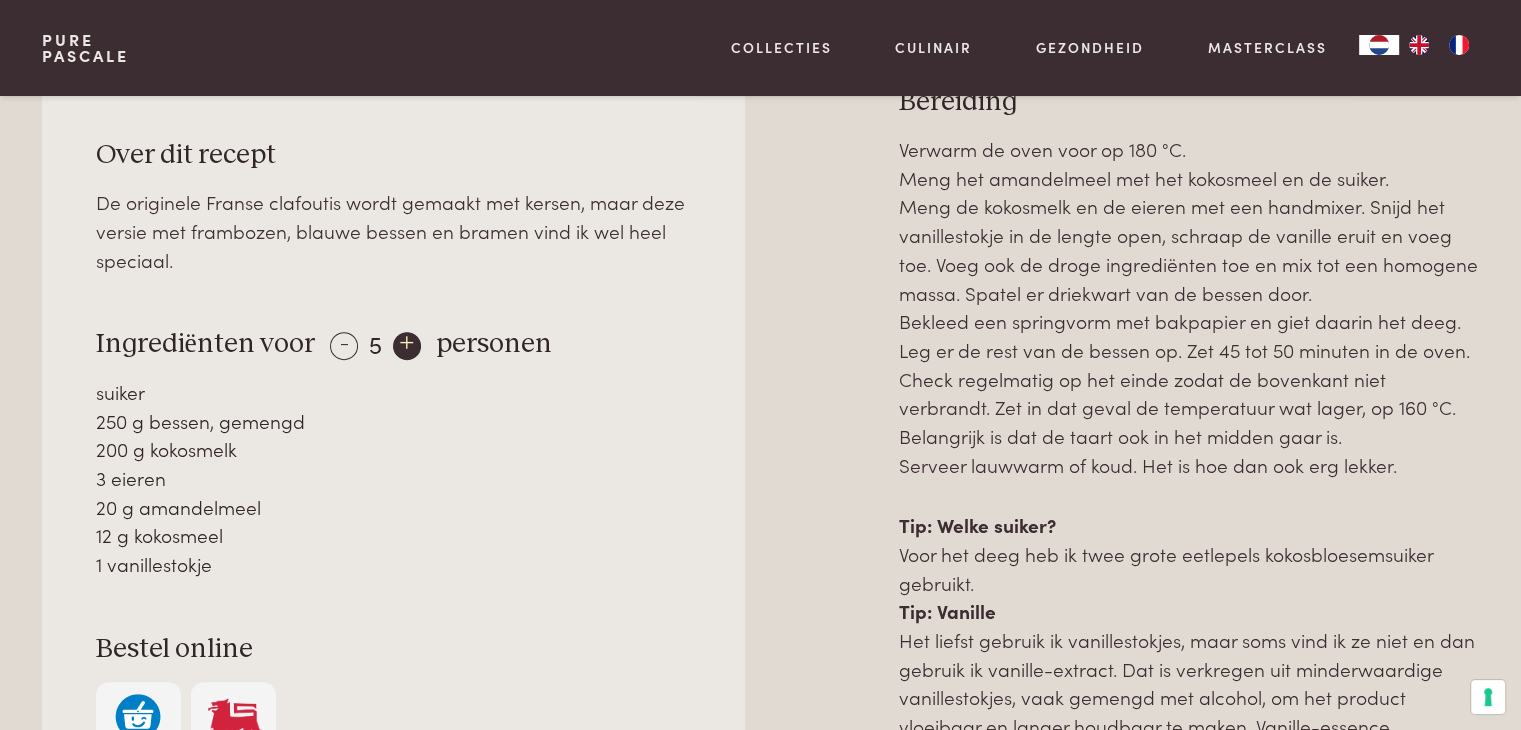 click on "+" at bounding box center [407, 346] 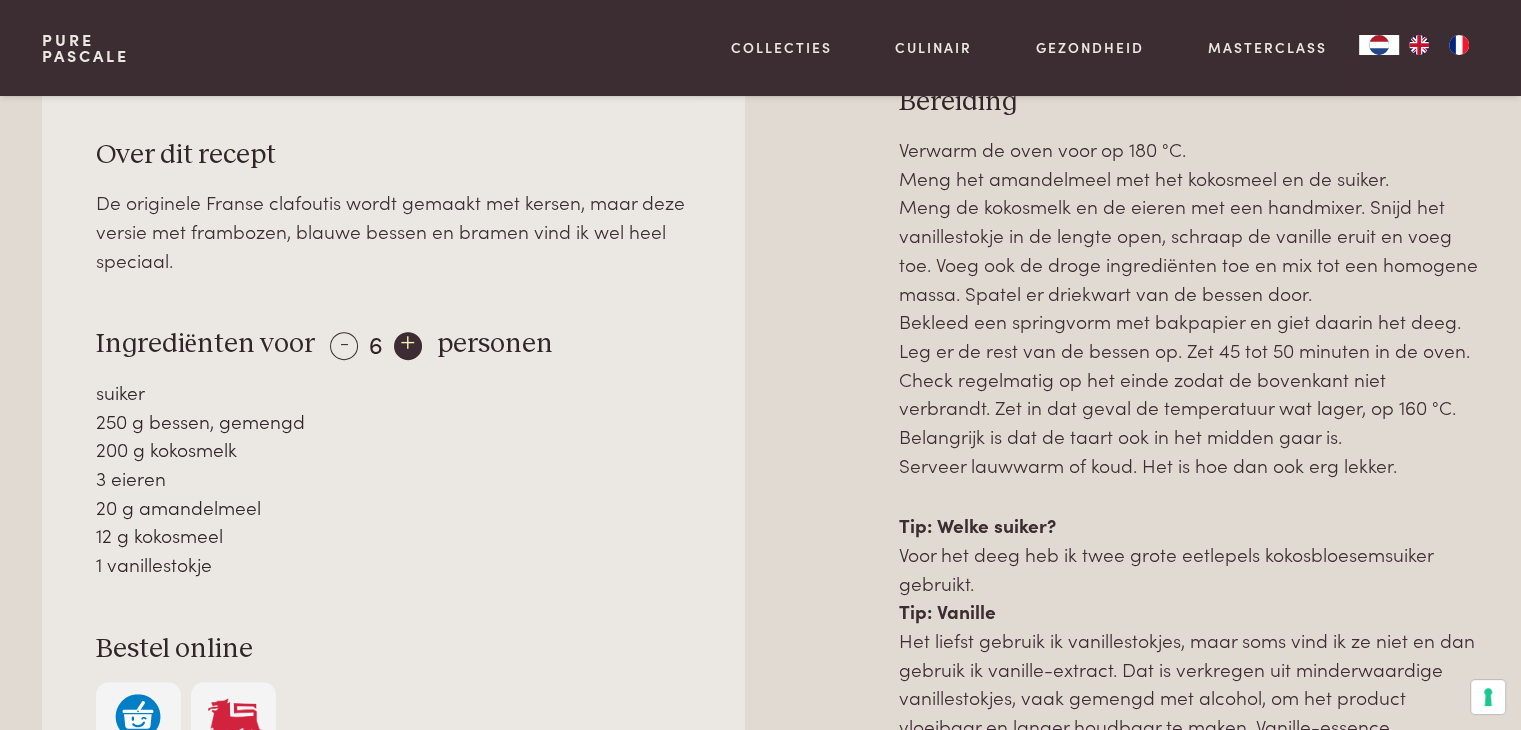 click on "+" at bounding box center [408, 346] 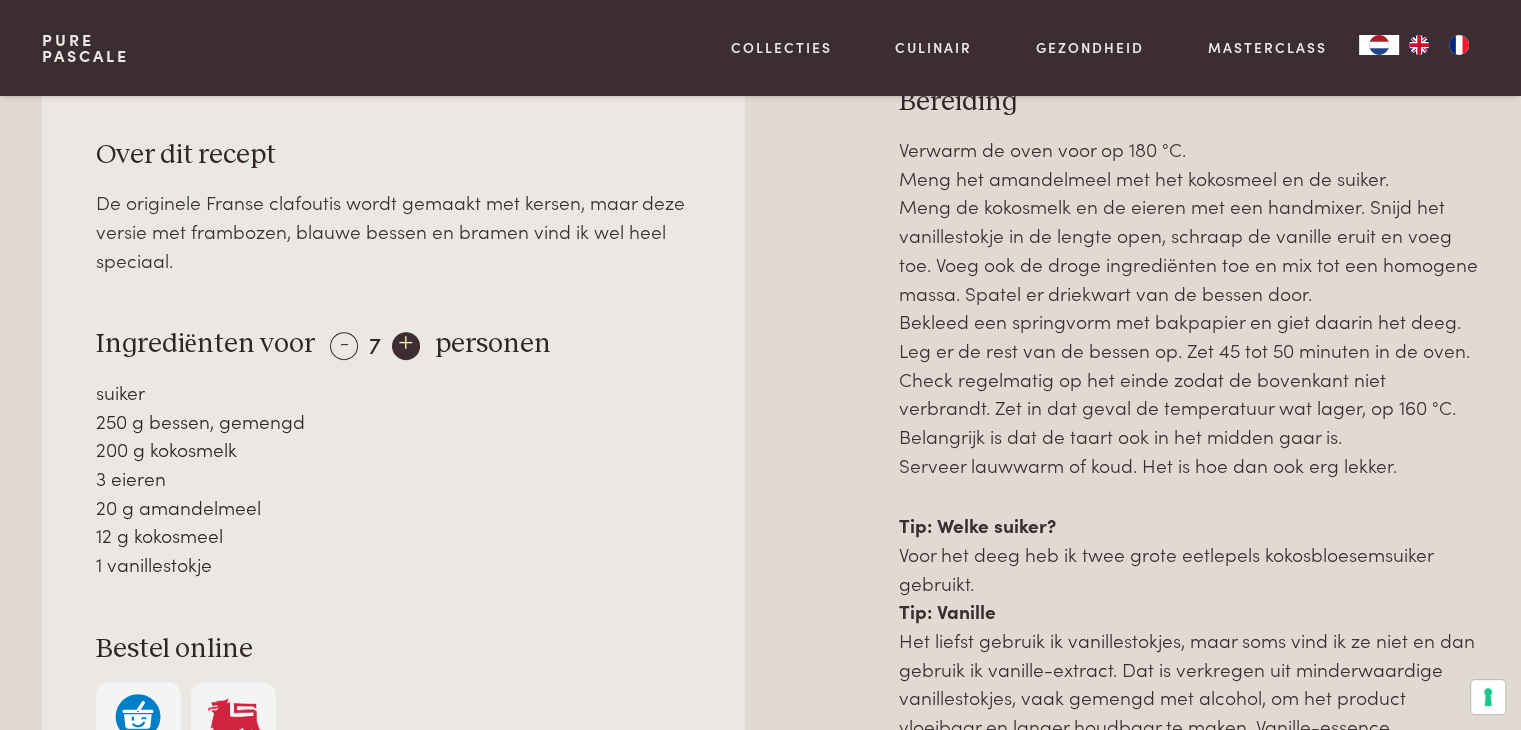 click on "+" at bounding box center [406, 346] 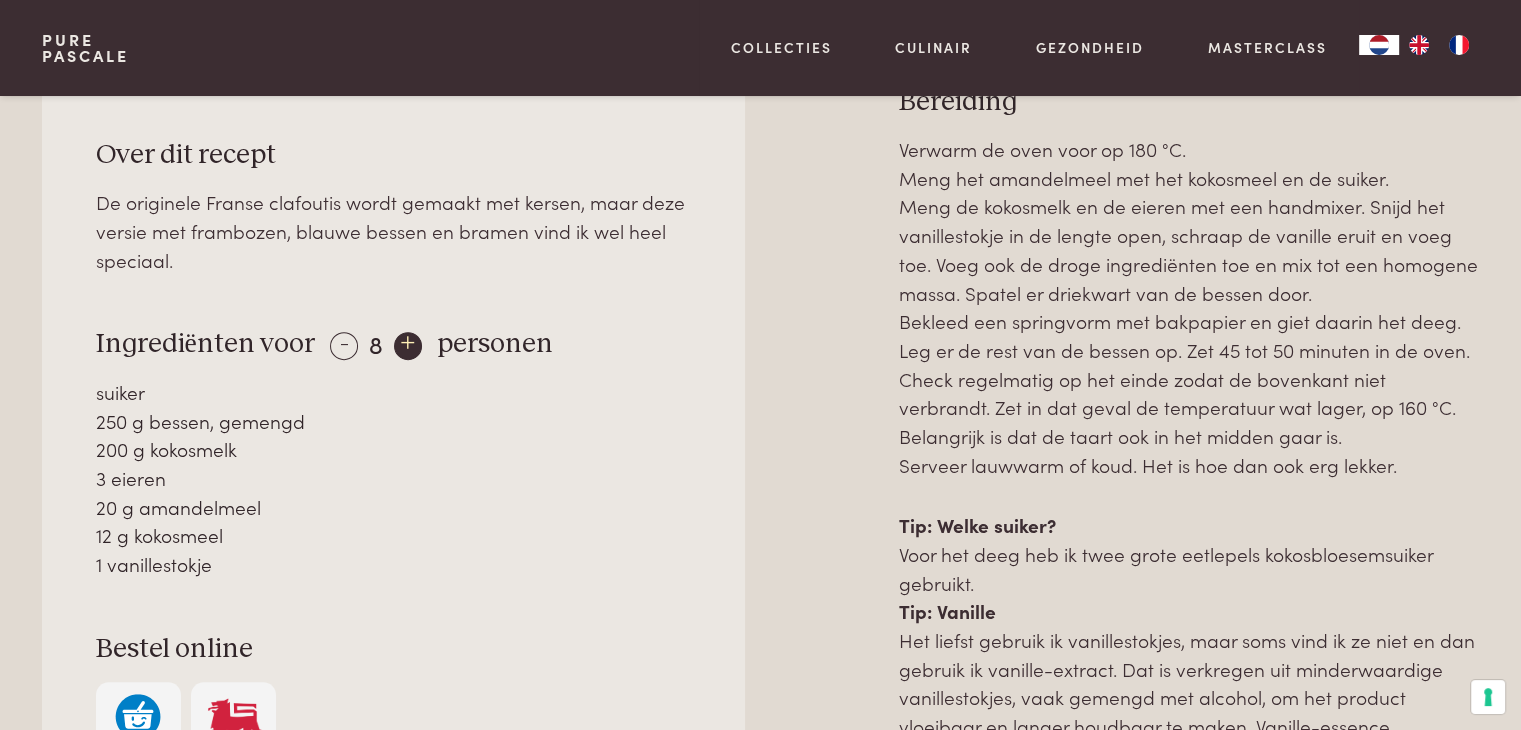 click on "+" at bounding box center (408, 346) 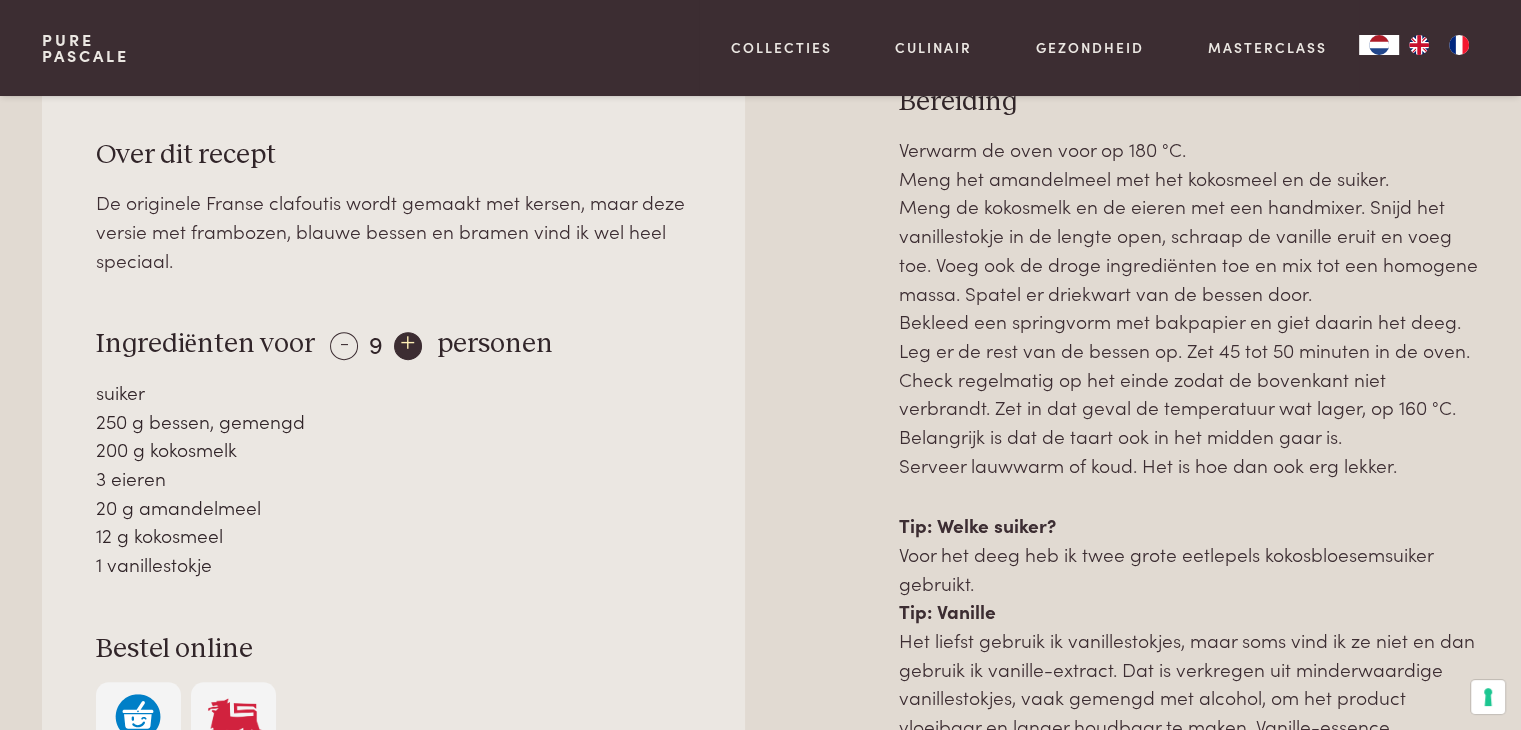 click on "+" at bounding box center (408, 346) 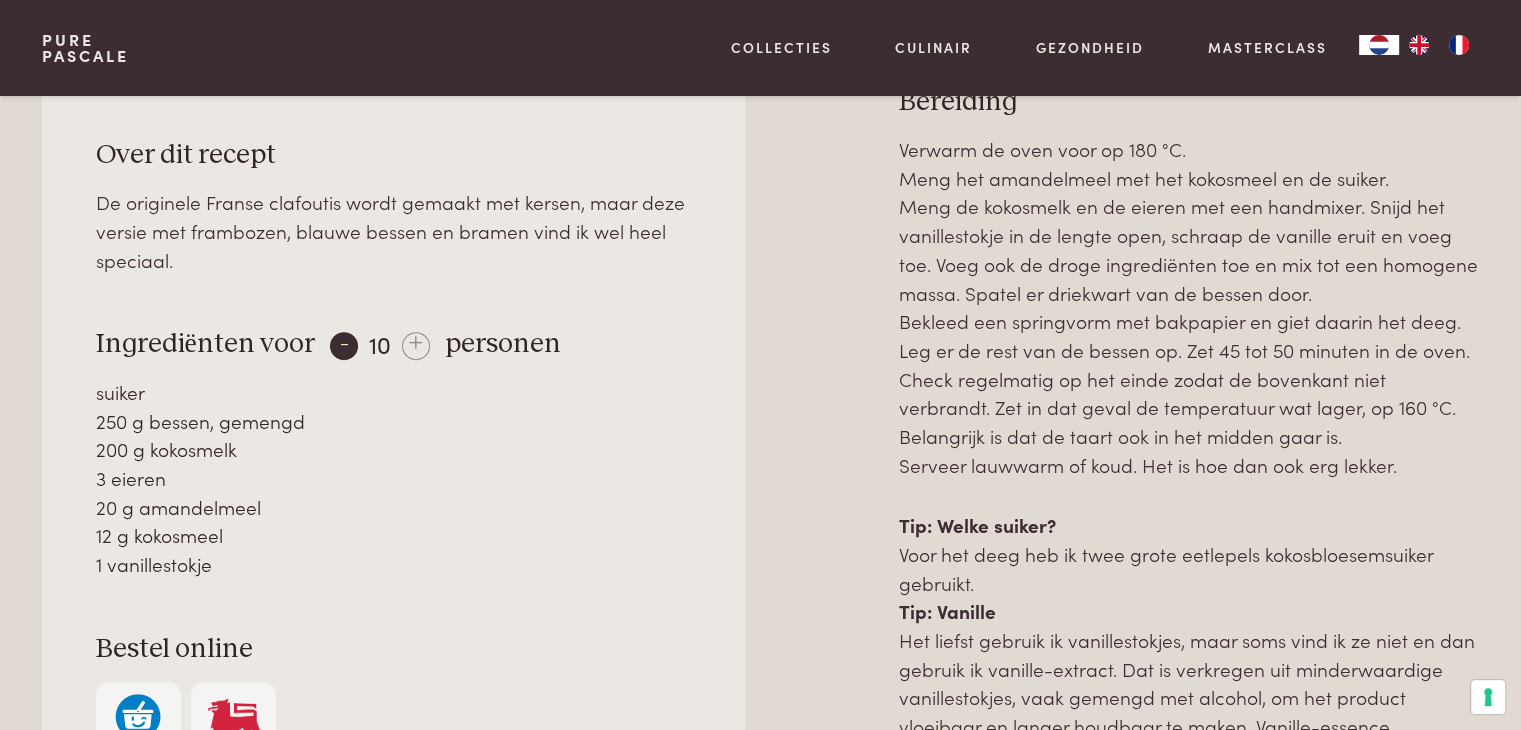 click on "-" at bounding box center [344, 346] 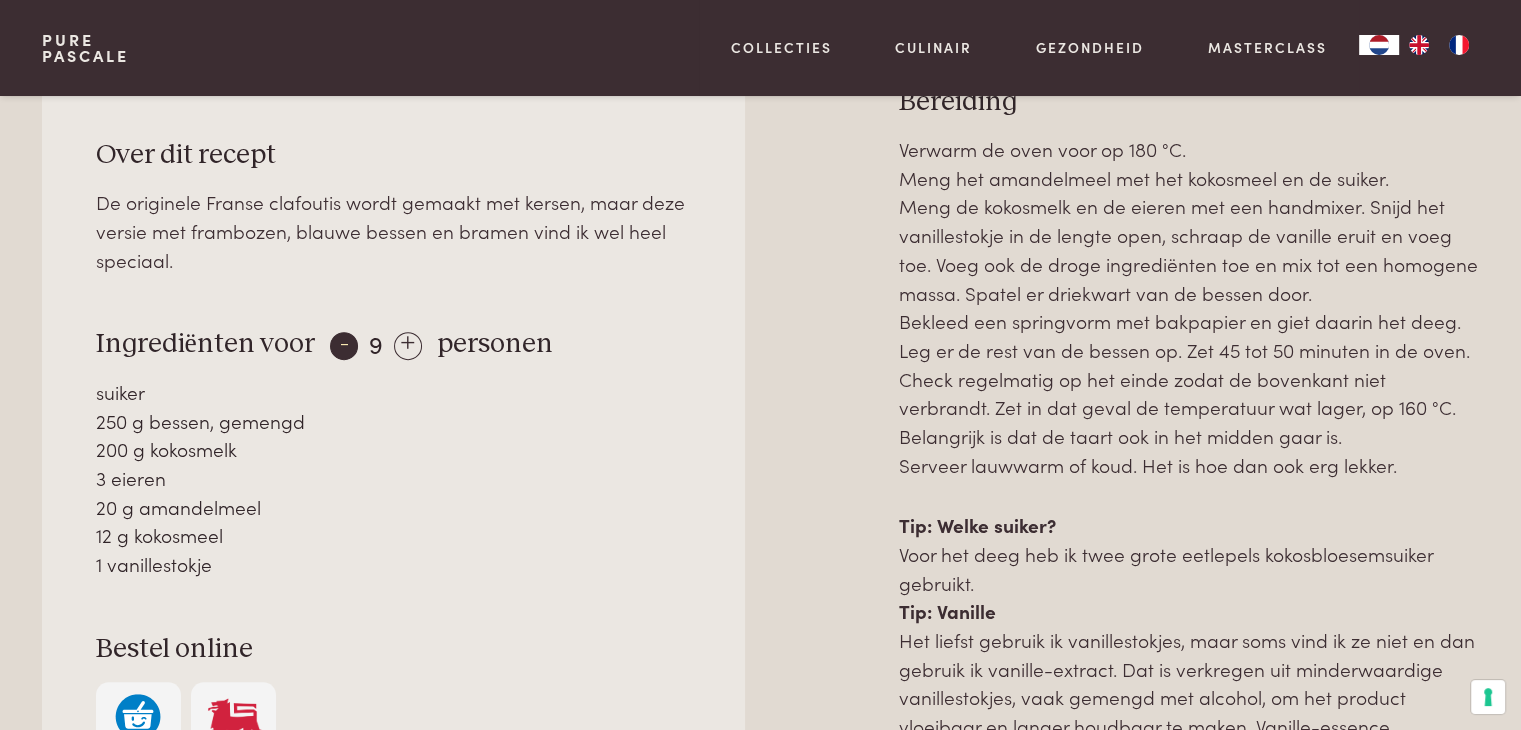 click on "-" at bounding box center [344, 346] 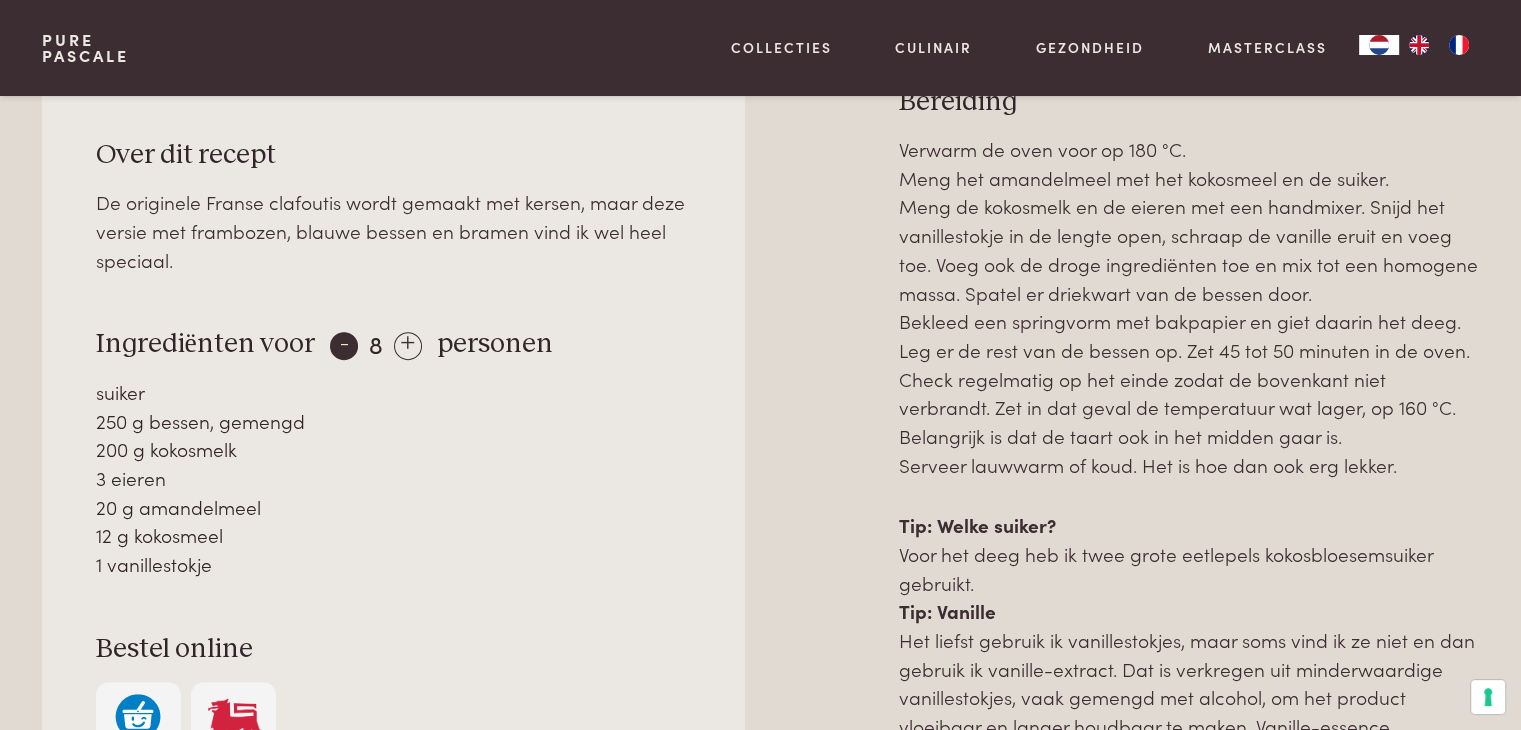 click on "-" at bounding box center [344, 346] 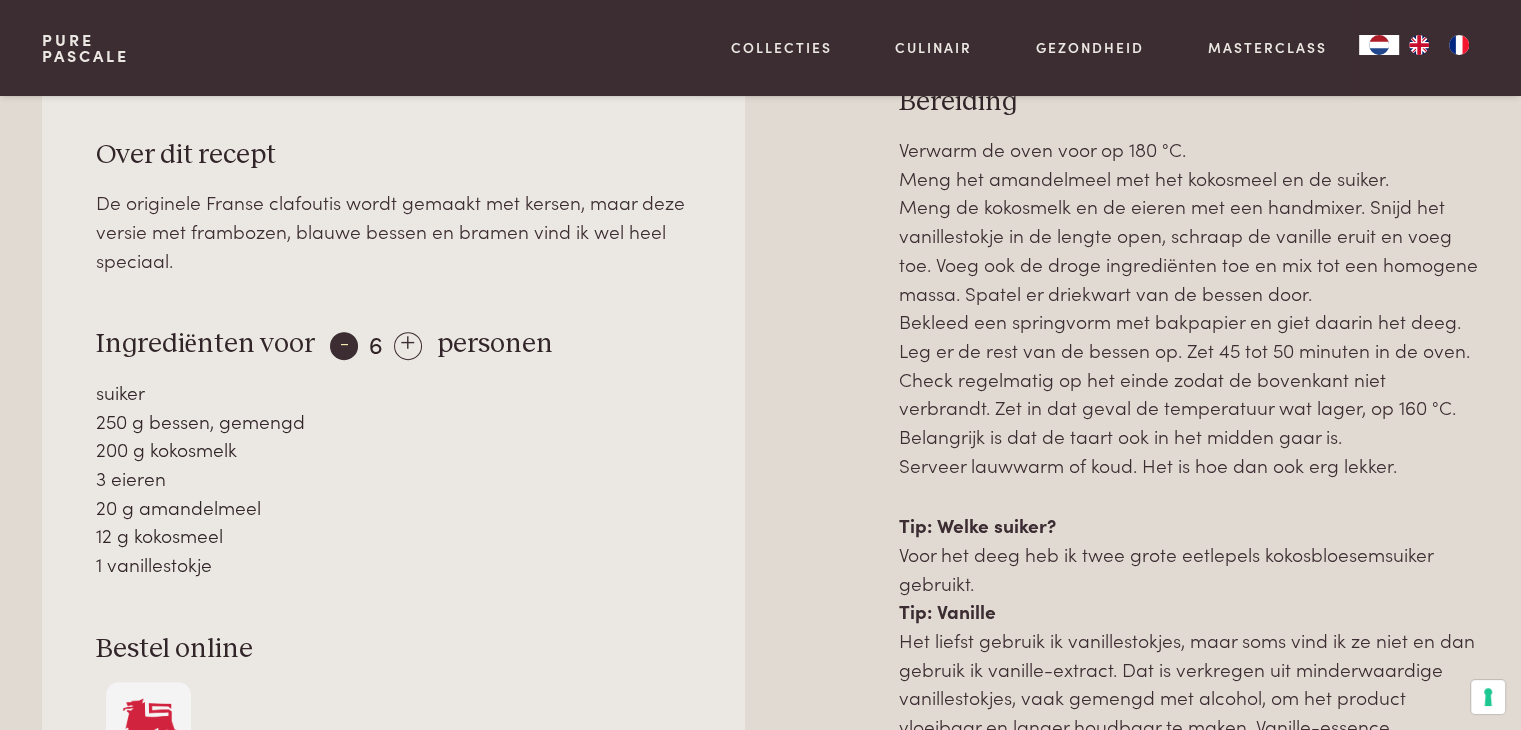 click on "-" at bounding box center (344, 346) 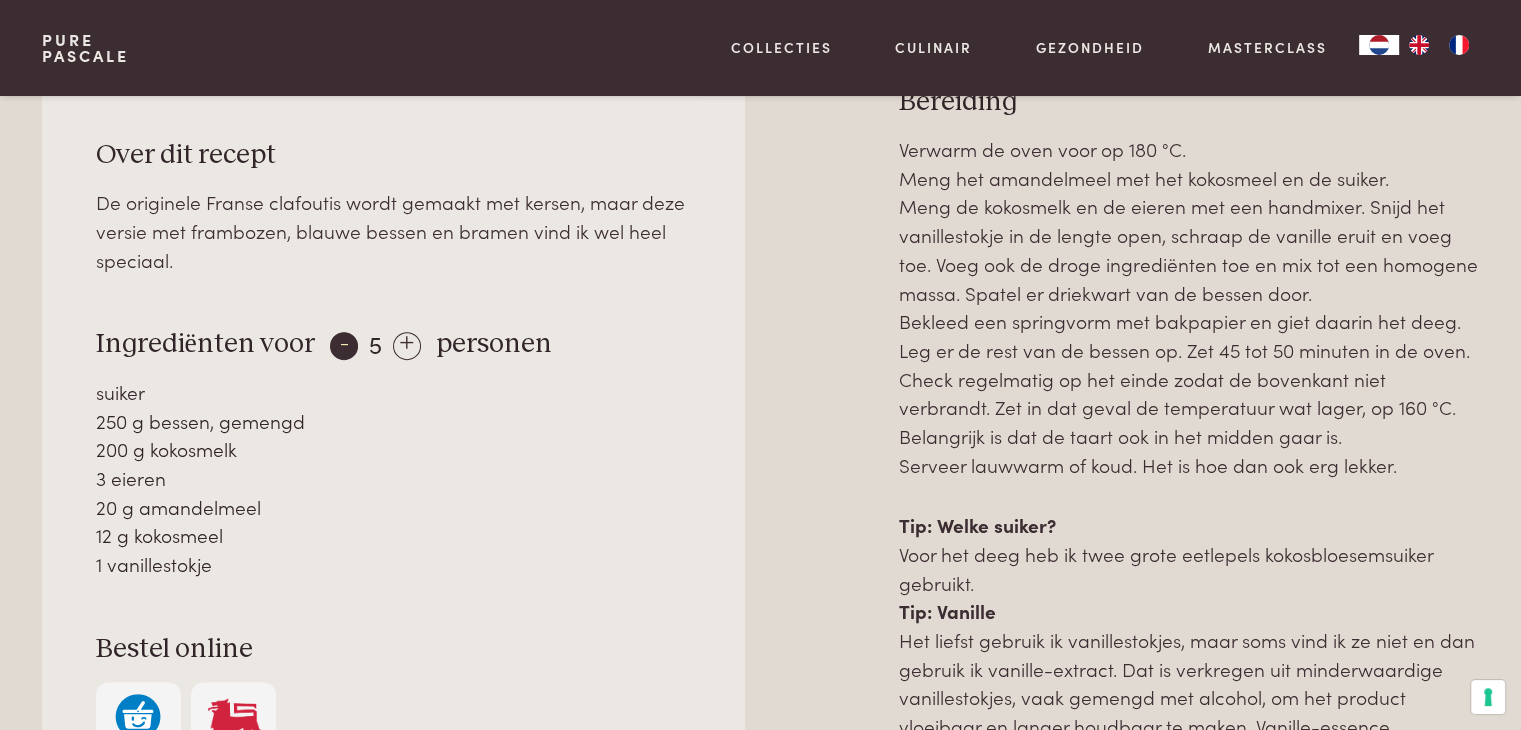click on "-" at bounding box center [344, 346] 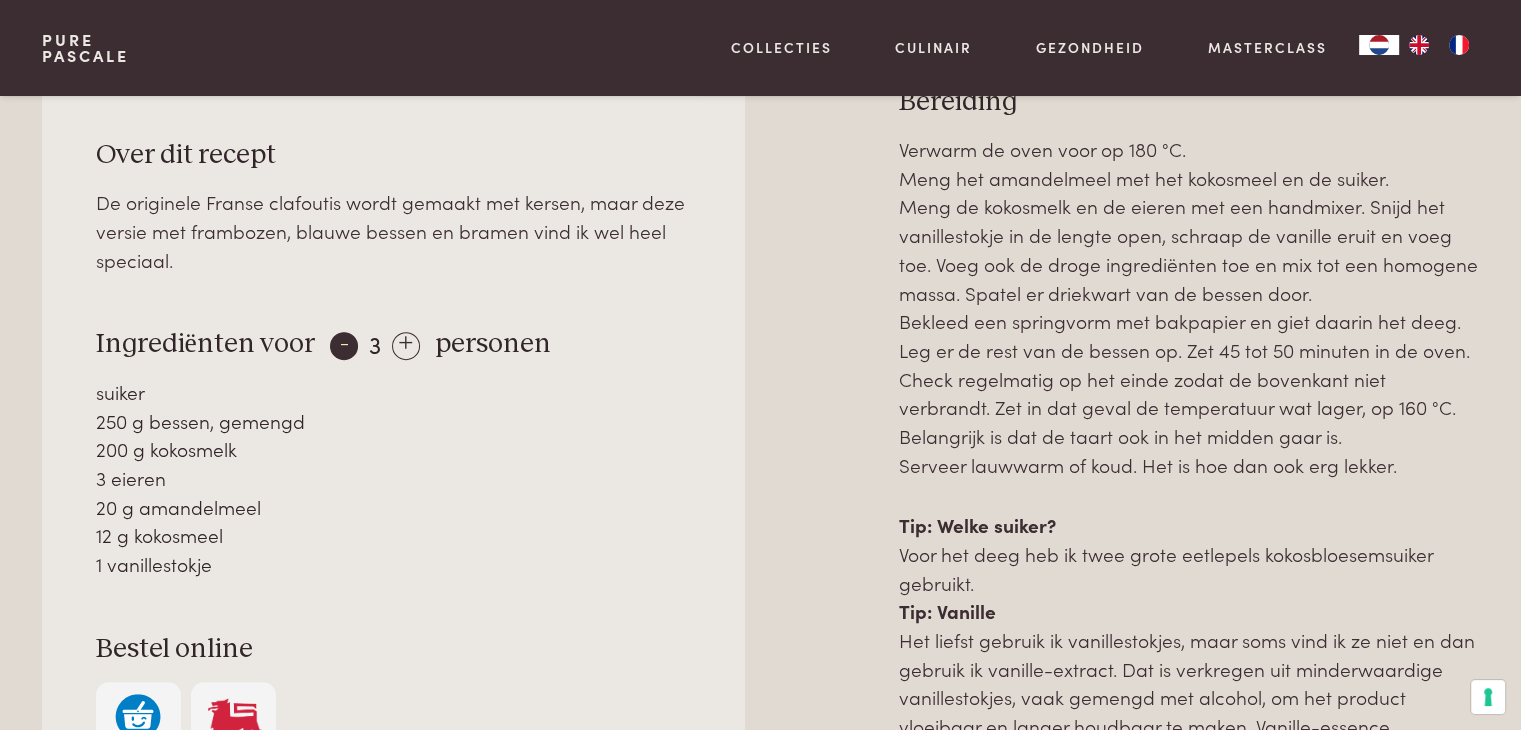 click on "-" at bounding box center [344, 346] 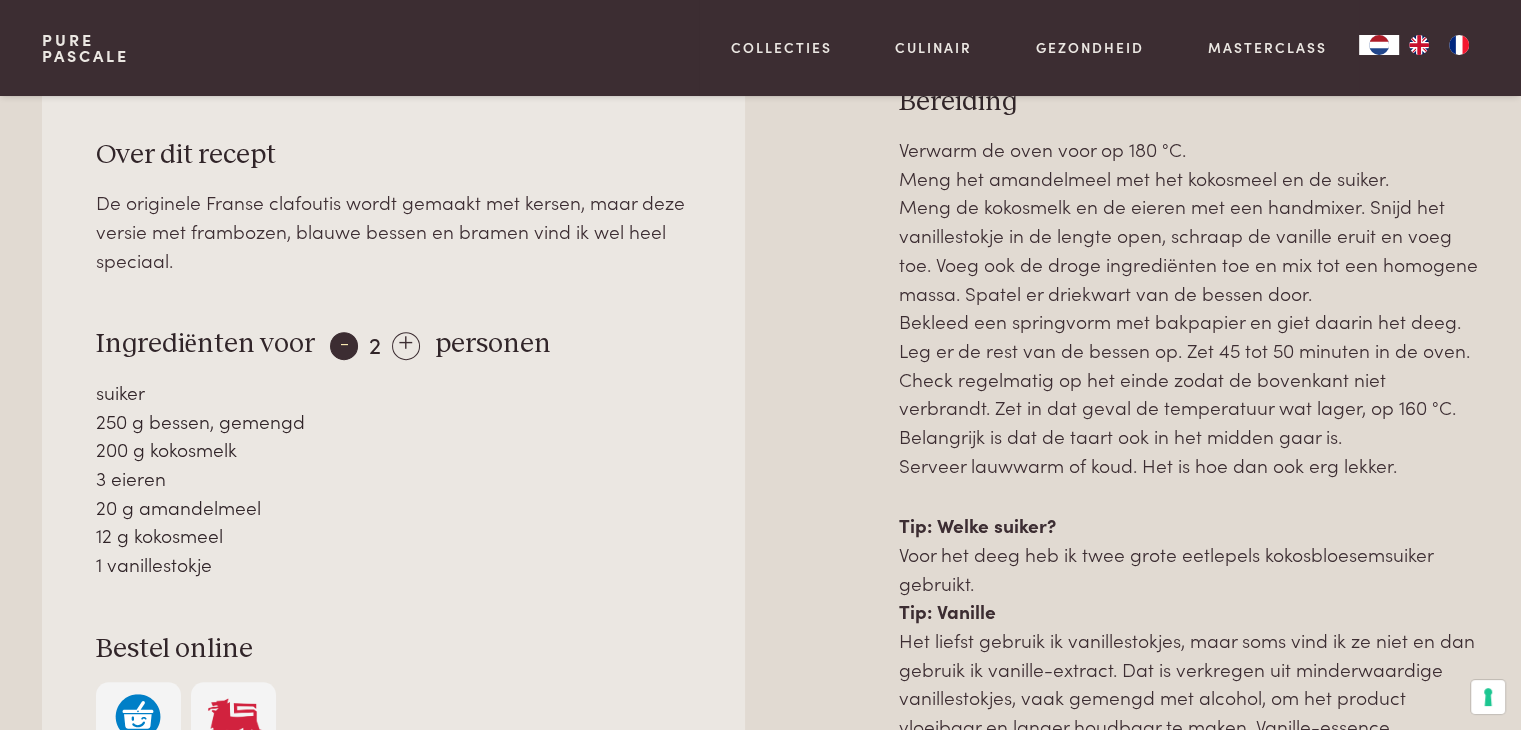 click on "-" at bounding box center [344, 346] 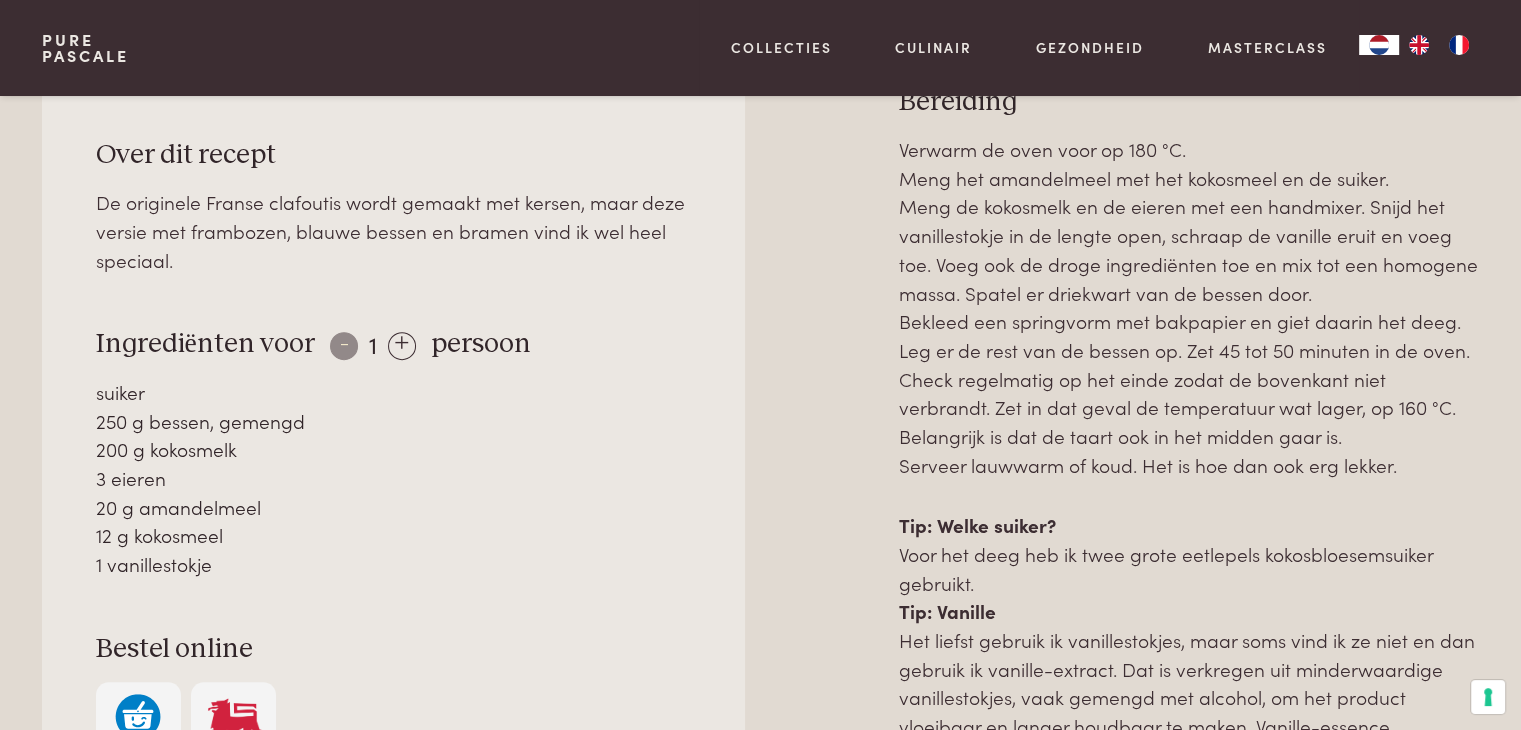 click on "-
1
+" at bounding box center [372, 343] 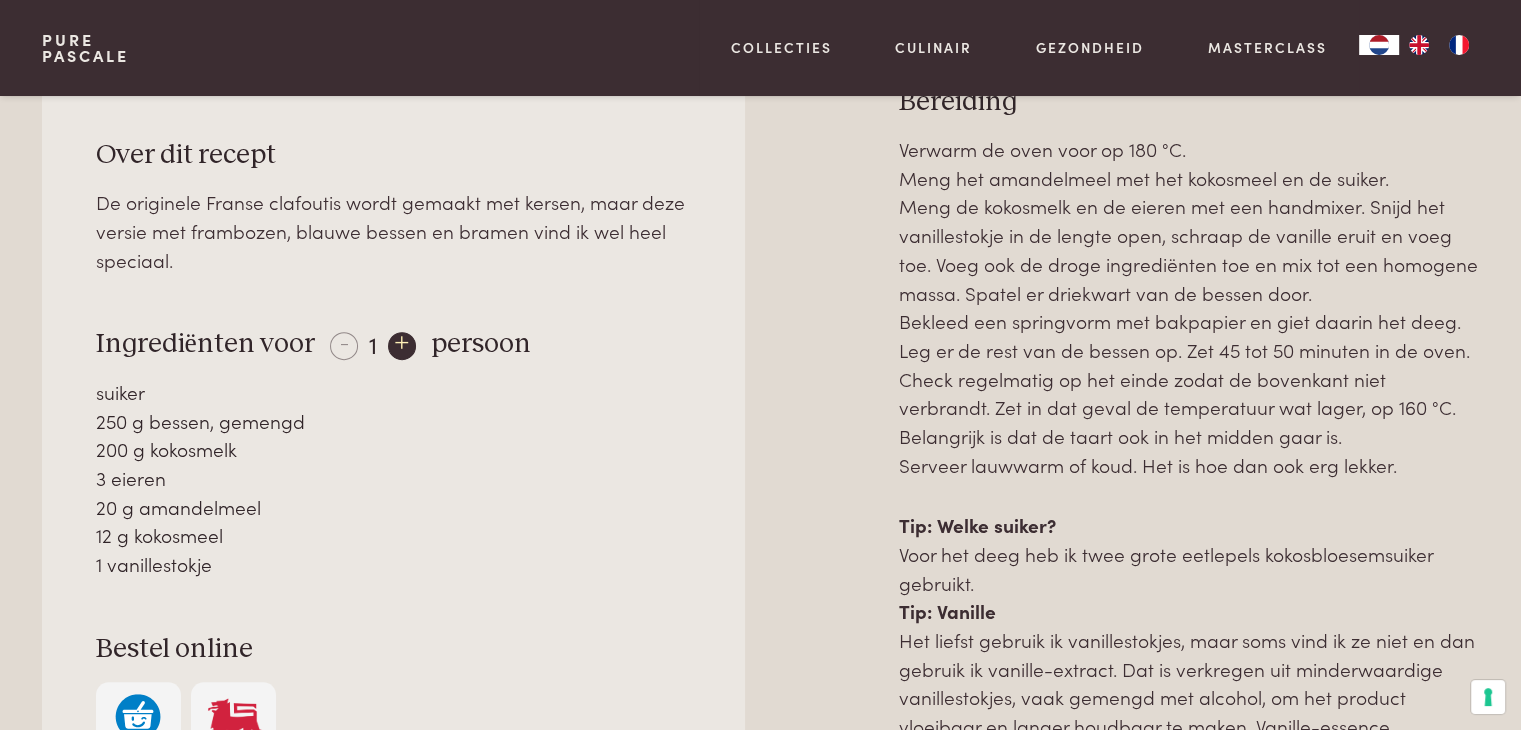 click on "+" at bounding box center [402, 346] 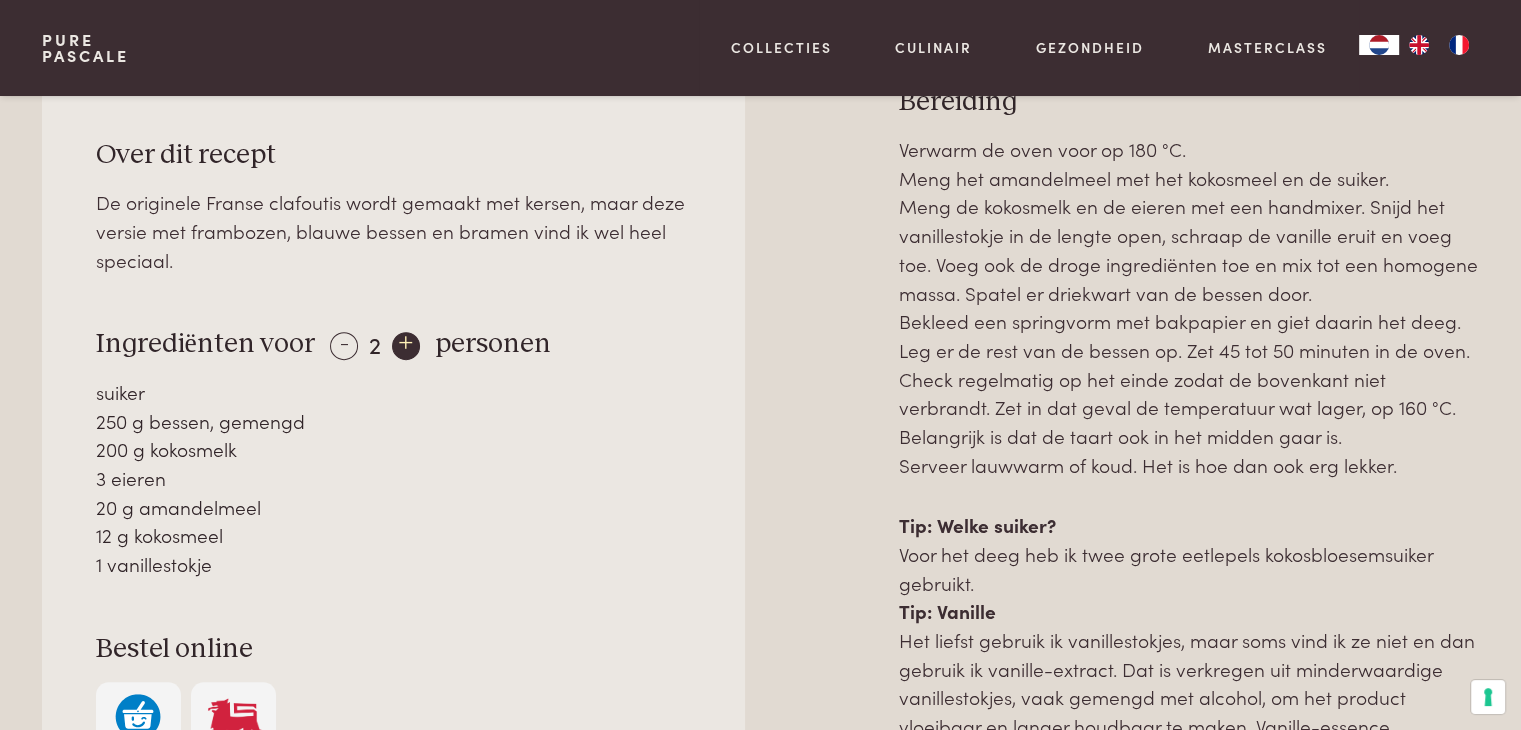 click on "+" at bounding box center (406, 346) 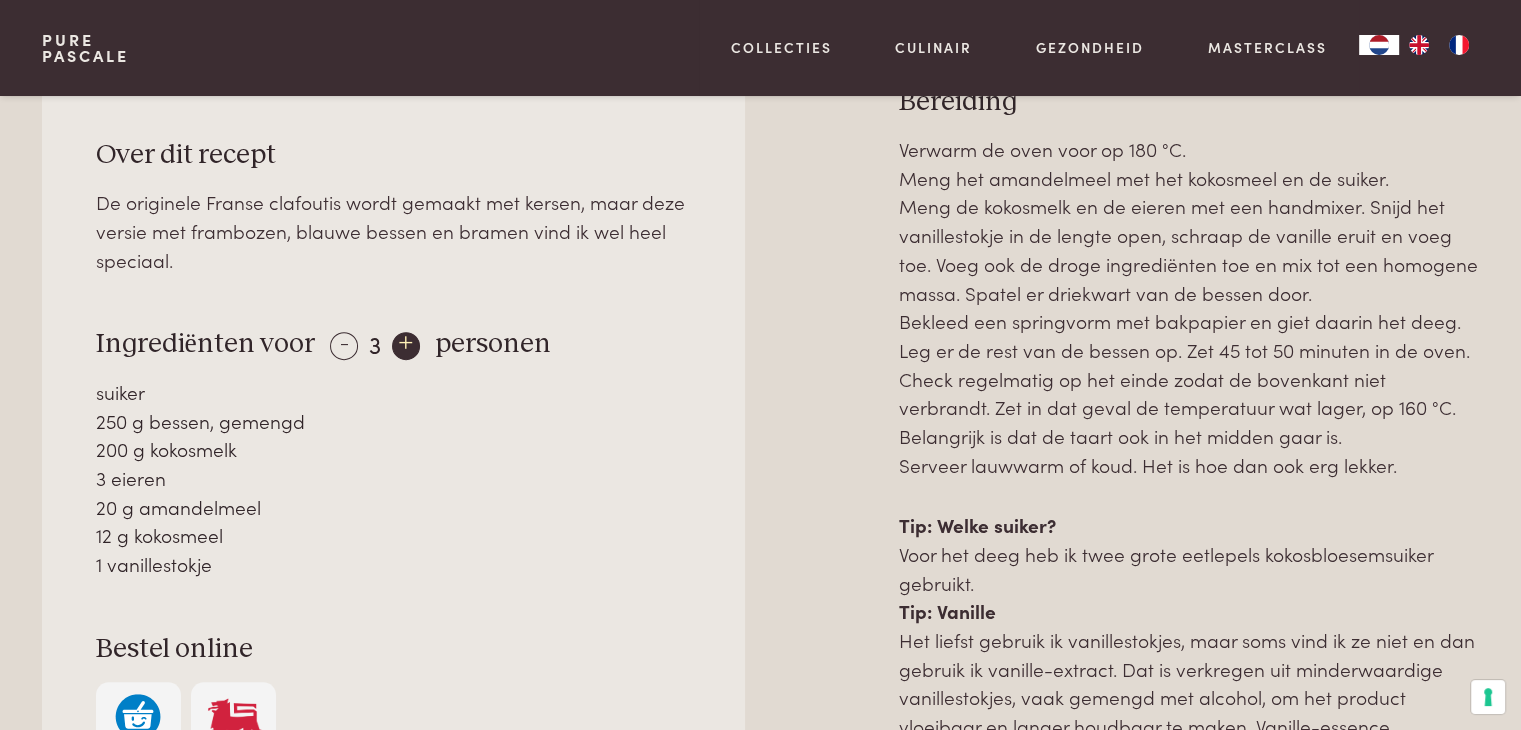 click on "+" at bounding box center (406, 346) 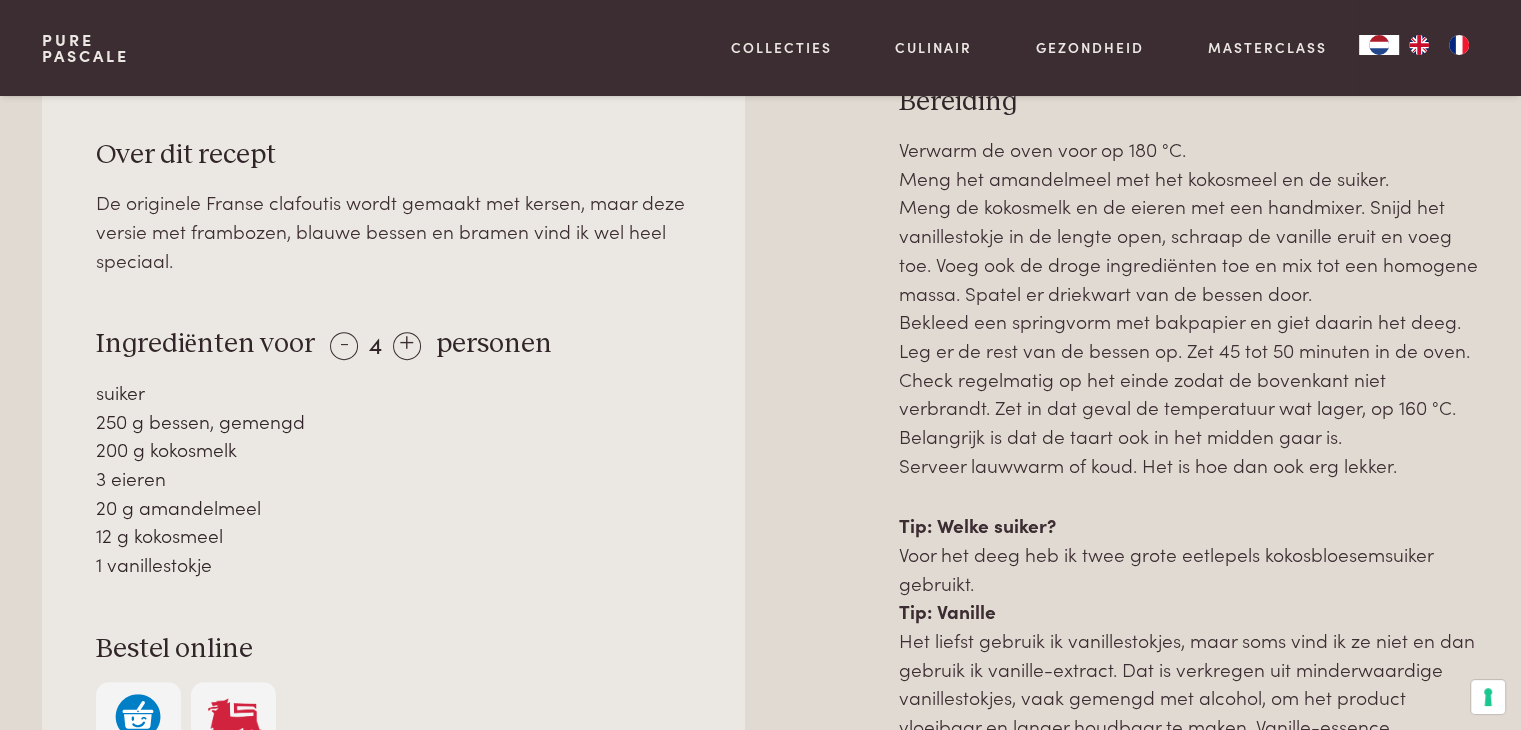 scroll, scrollTop: 700, scrollLeft: 0, axis: vertical 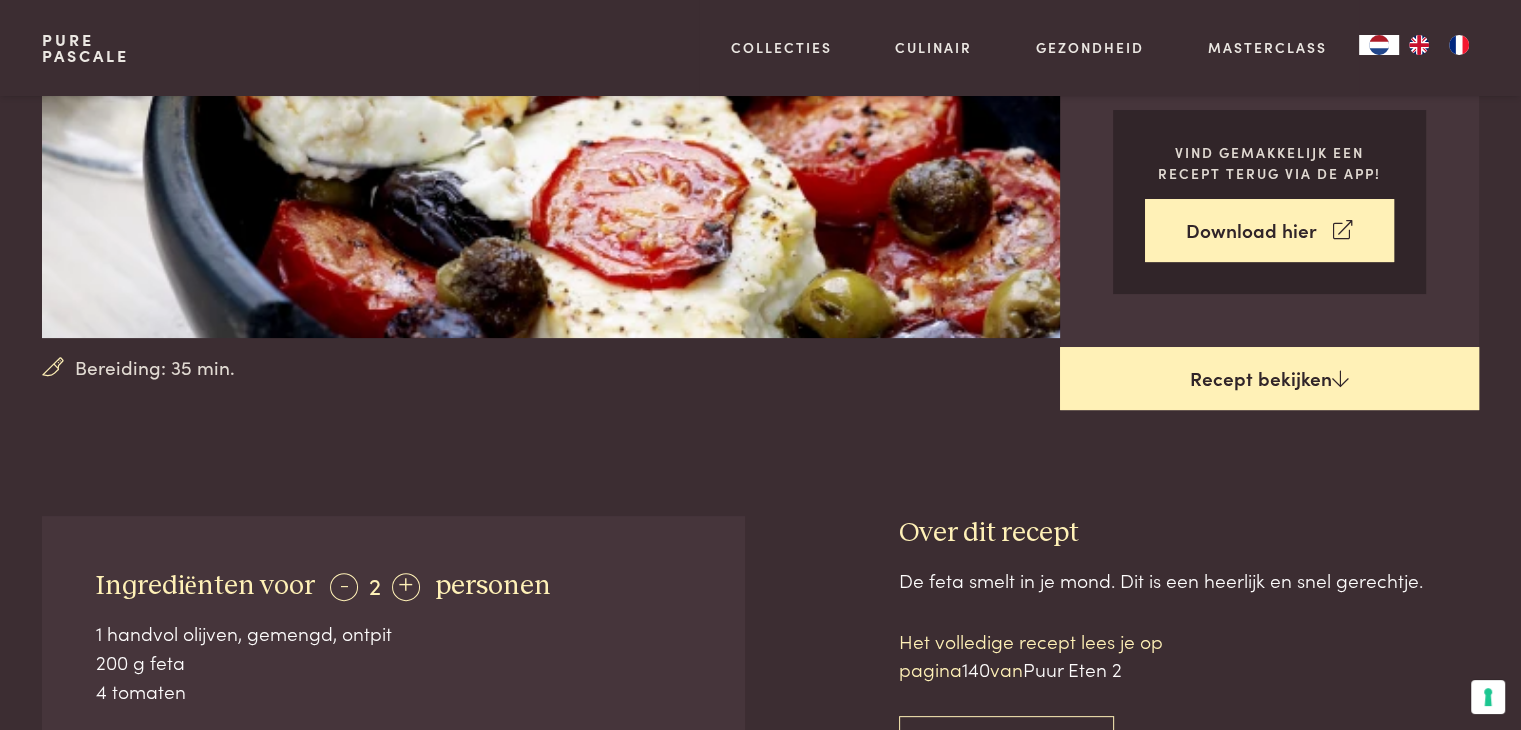 click on "Recept bekijken" at bounding box center [1269, 379] 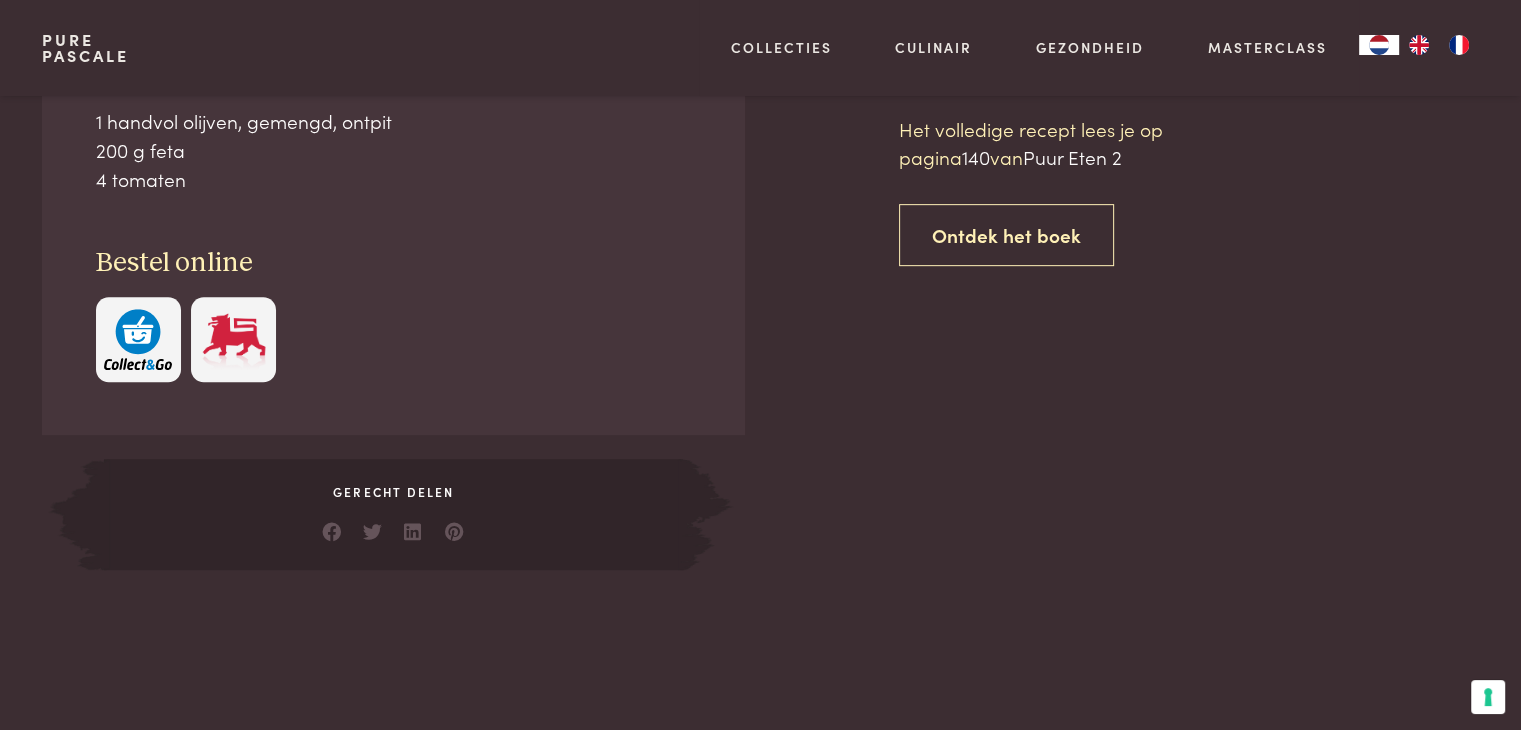 scroll, scrollTop: 914, scrollLeft: 0, axis: vertical 